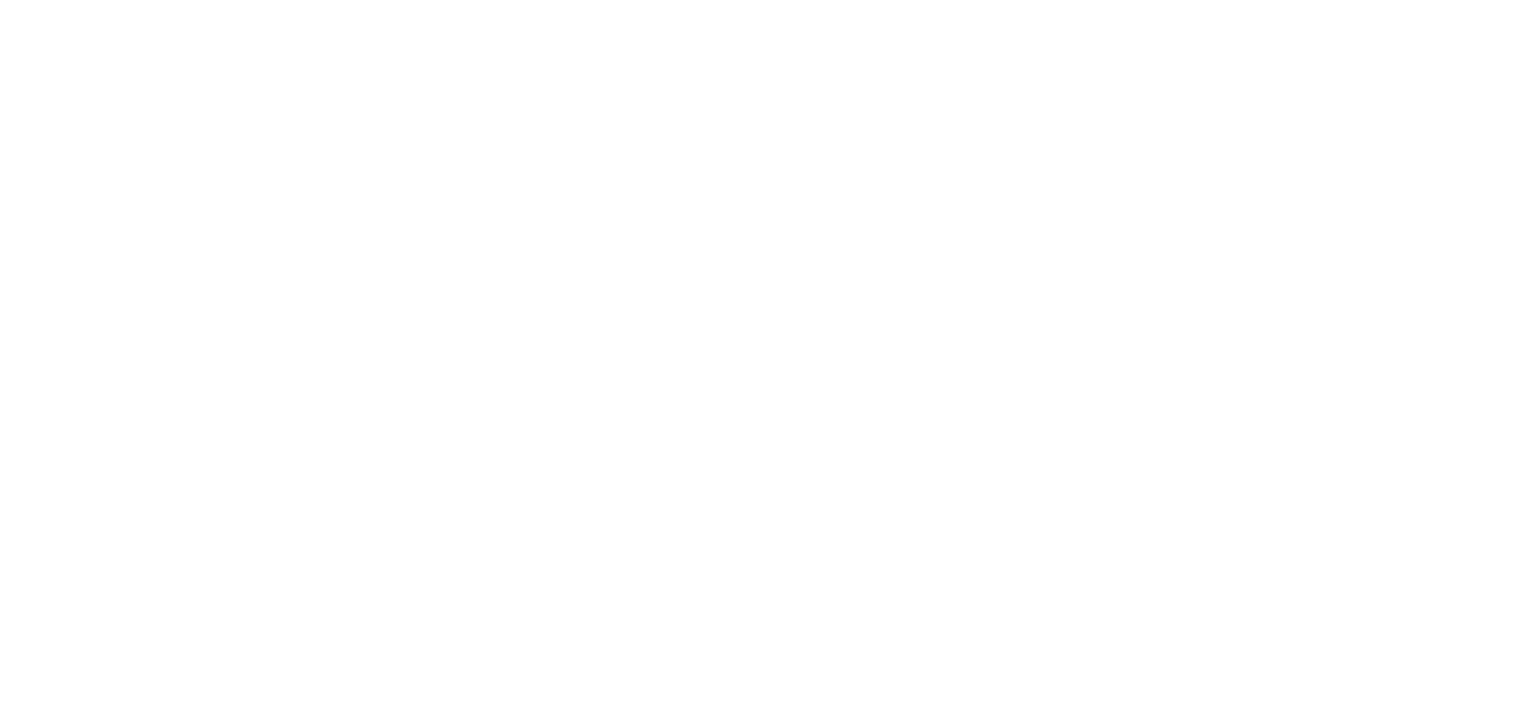 scroll, scrollTop: 0, scrollLeft: 0, axis: both 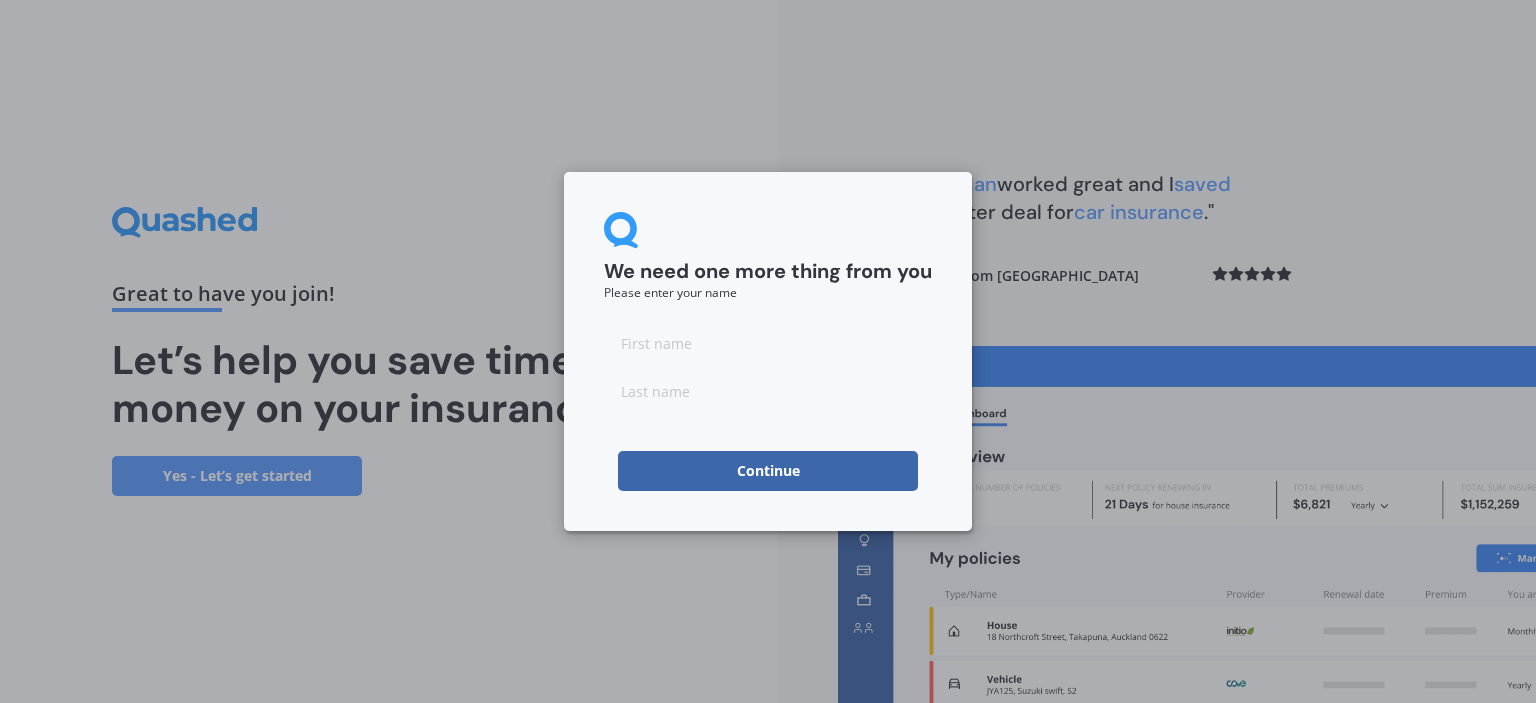 click at bounding box center (768, 343) 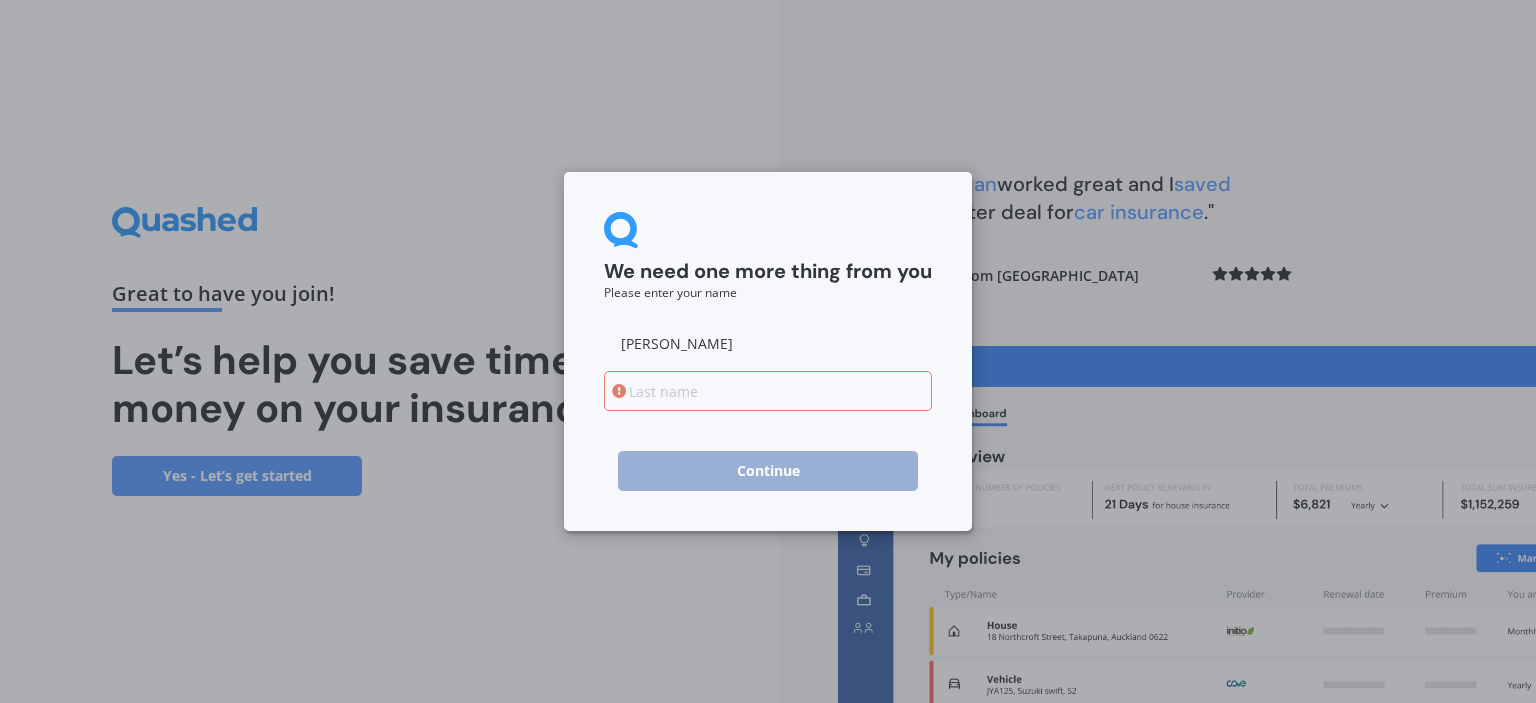 type on "[PERSON_NAME]" 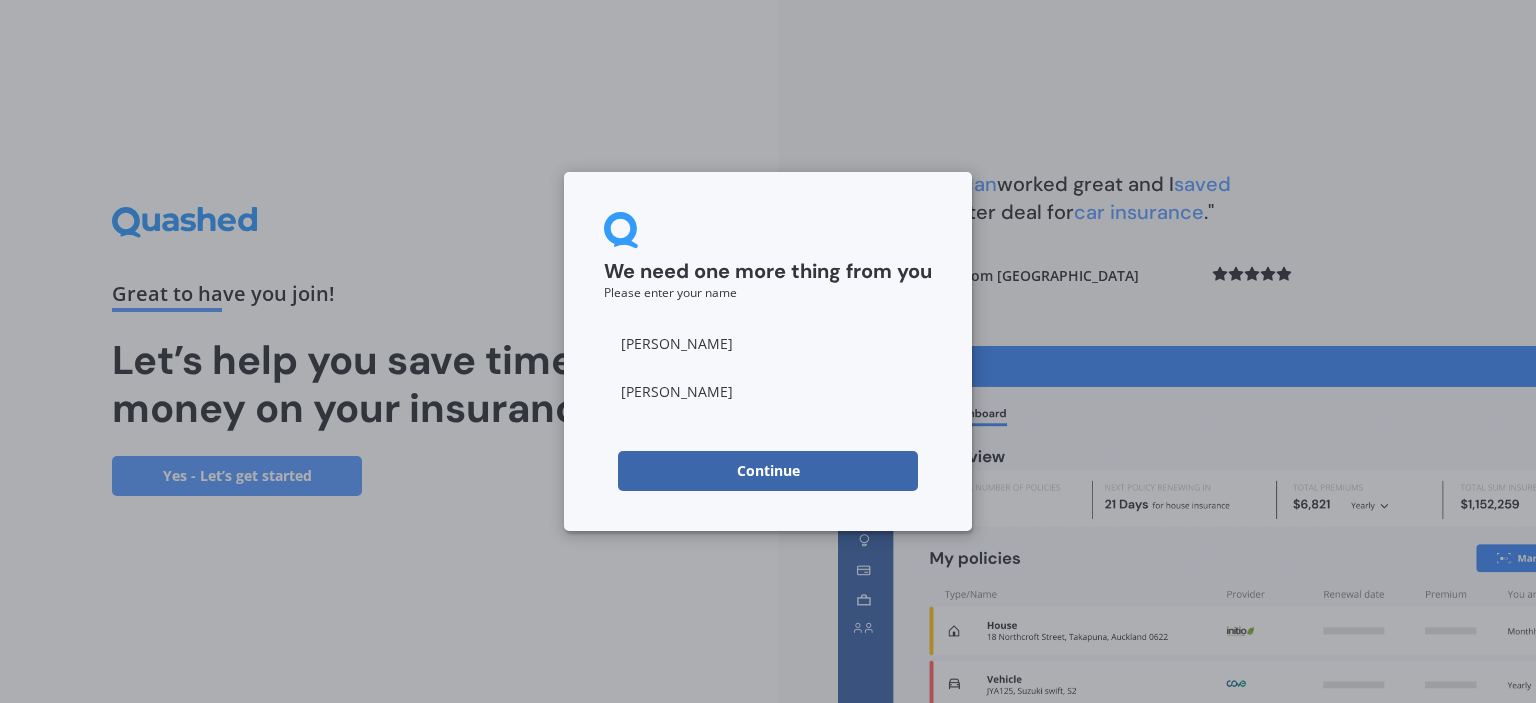 type on "[PERSON_NAME]" 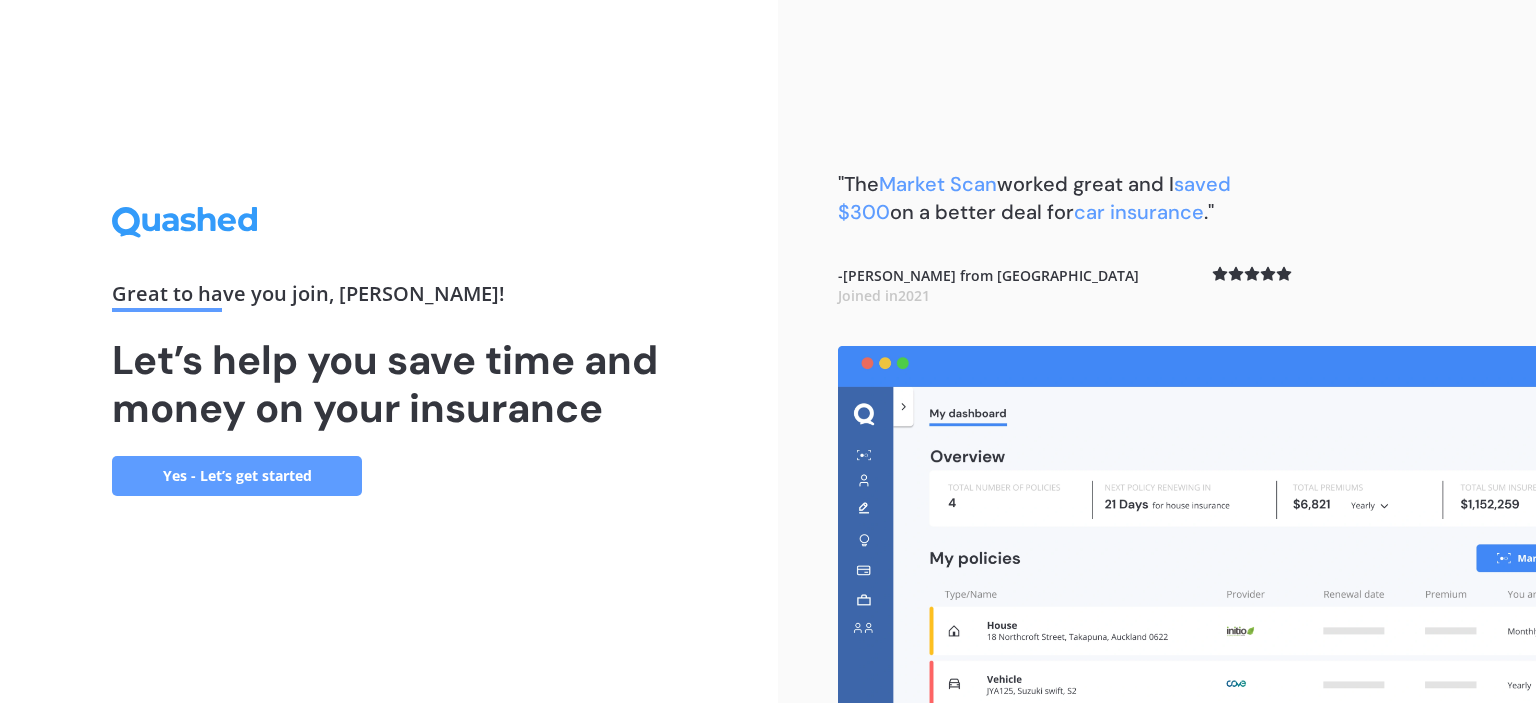 click on "Yes - Let’s get started" at bounding box center [237, 476] 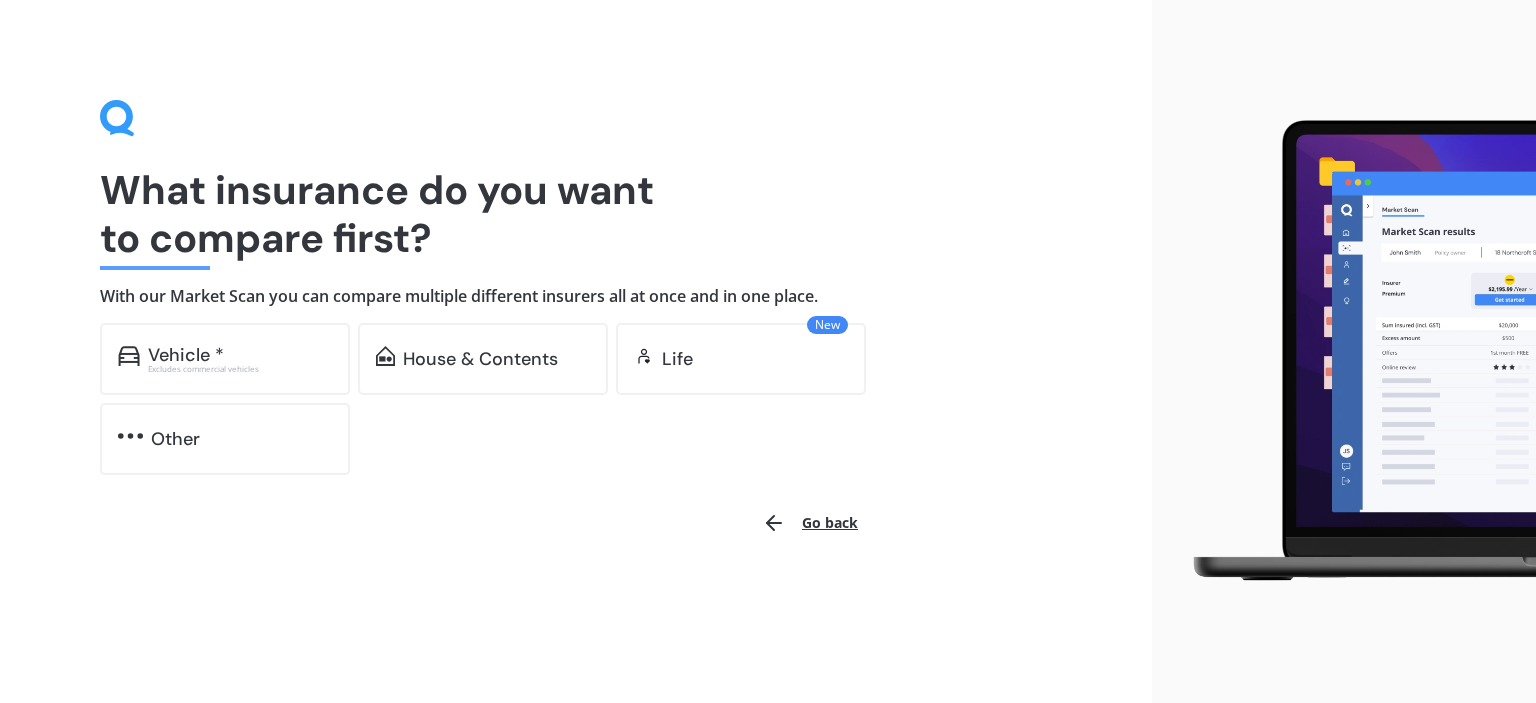 click on "What insurance do you want  to compare first? With our Market Scan you can compare multiple different insurers all at once and in one place. Show me options online Select the cover you want to compare Vehicle * Excludes commercial vehicles House & Contents New Life Other Go back" at bounding box center (576, 351) 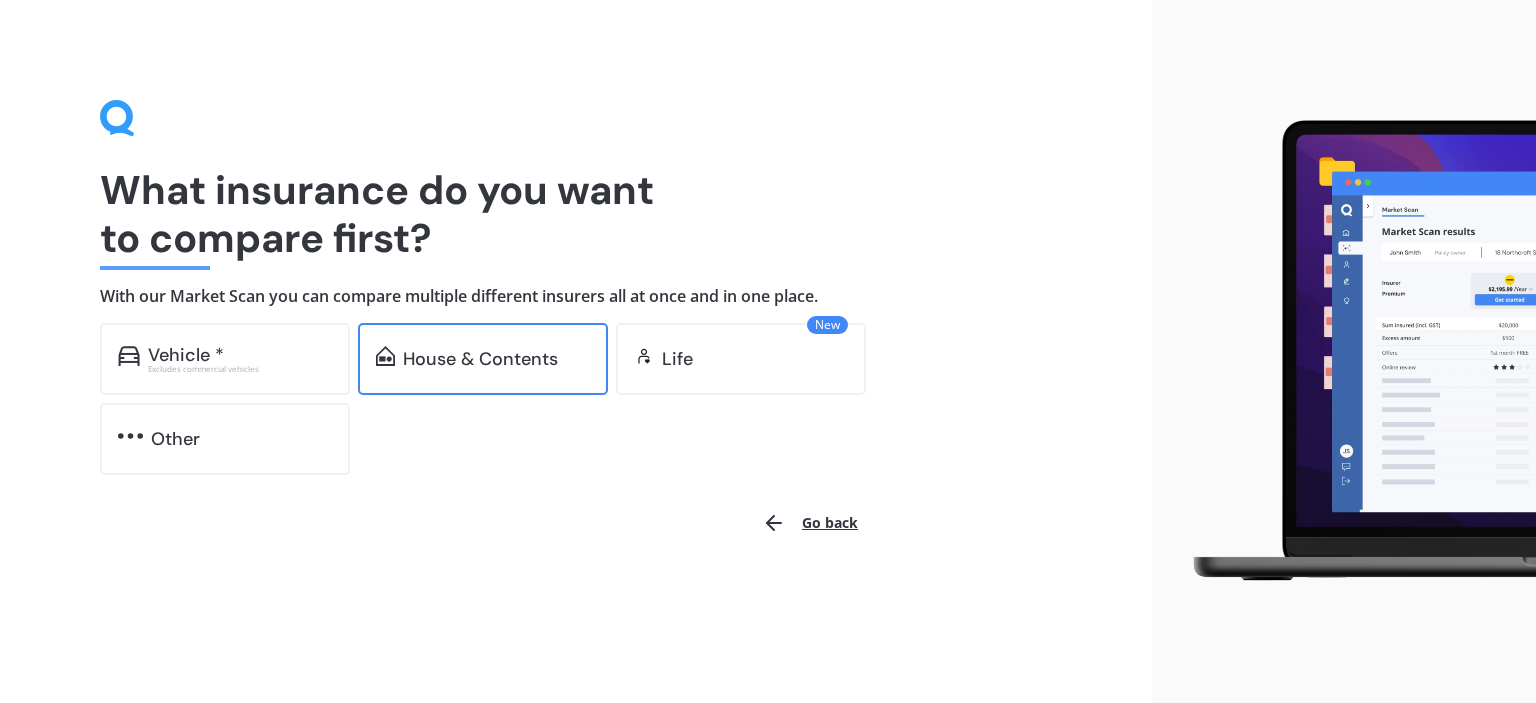 click on "House & Contents" at bounding box center (480, 359) 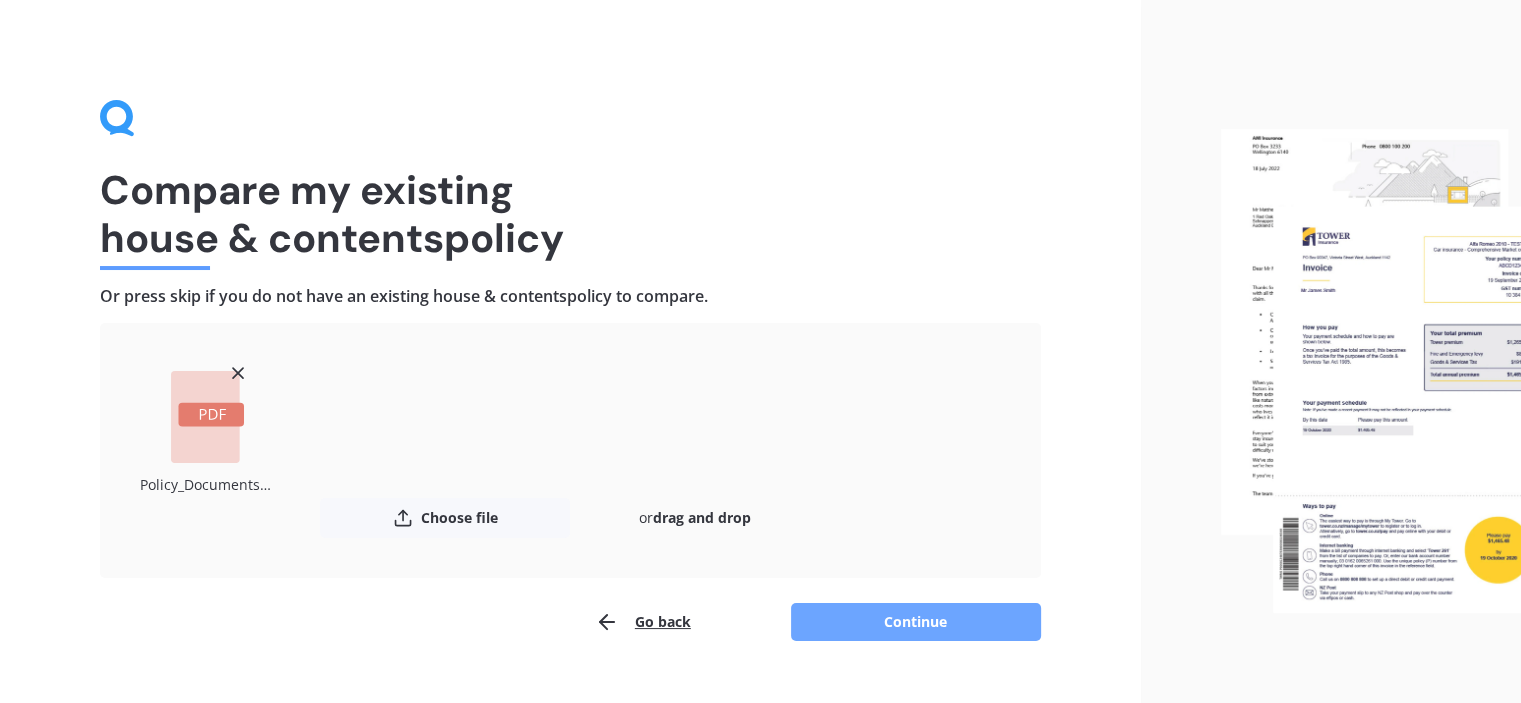 click on "Continue" at bounding box center (916, 622) 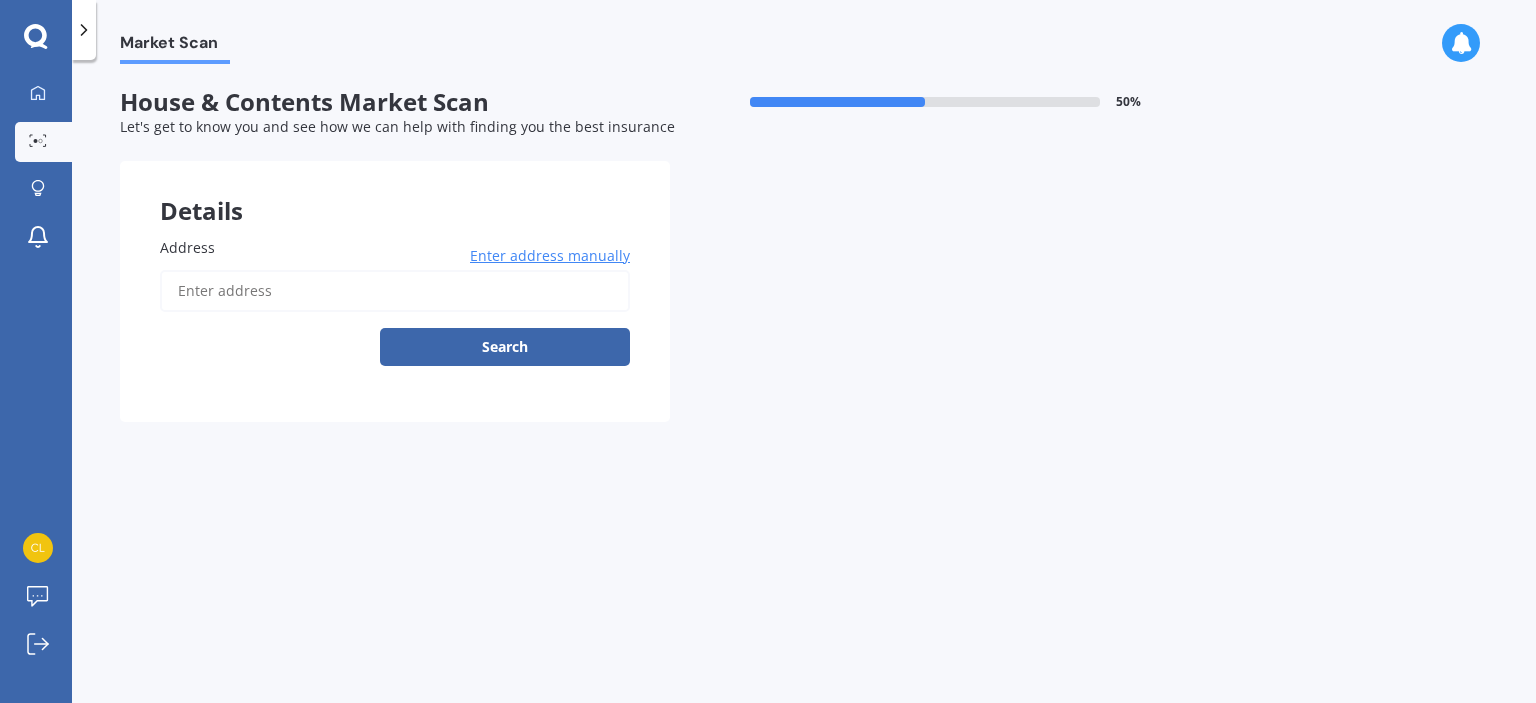 click on "Address" at bounding box center [395, 291] 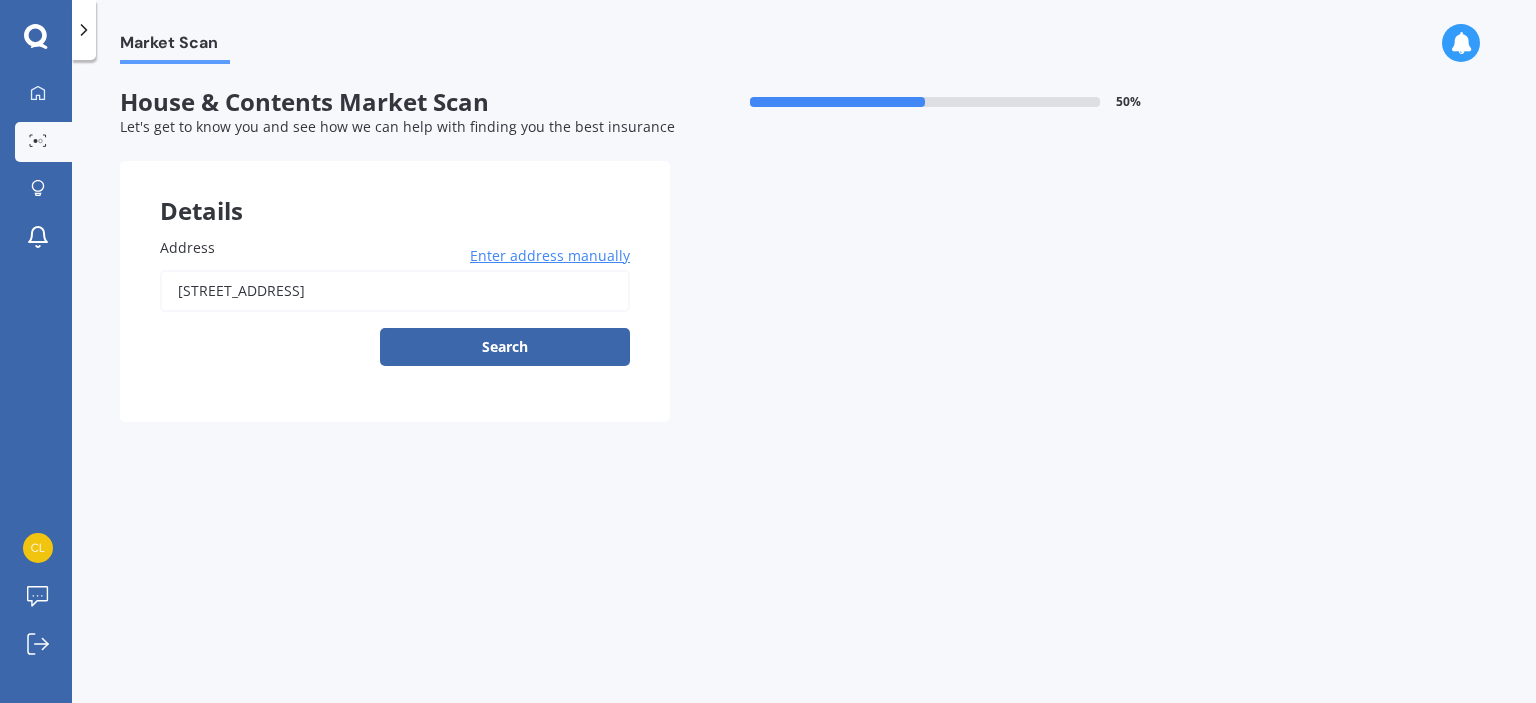 type on "[STREET_ADDRESS]" 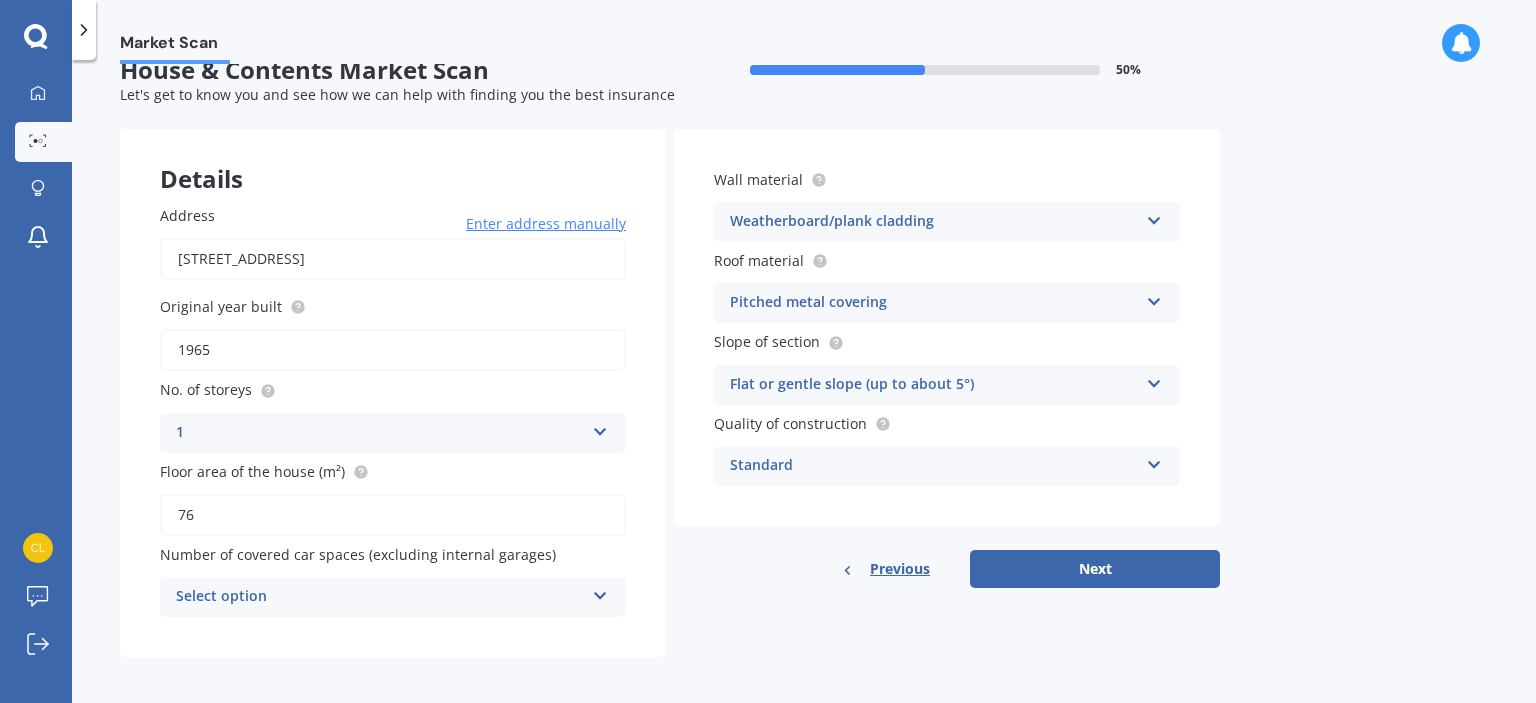 scroll, scrollTop: 36, scrollLeft: 0, axis: vertical 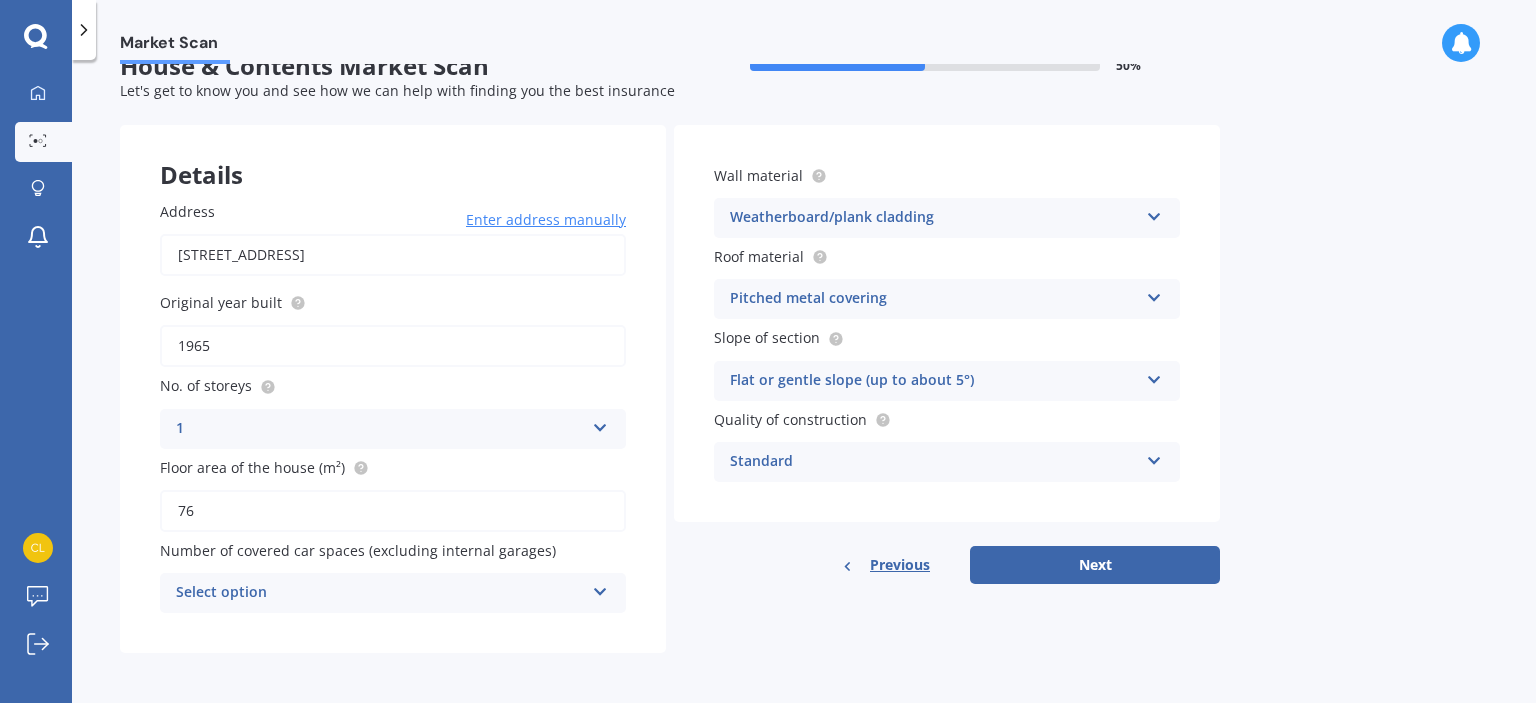 click at bounding box center (600, 588) 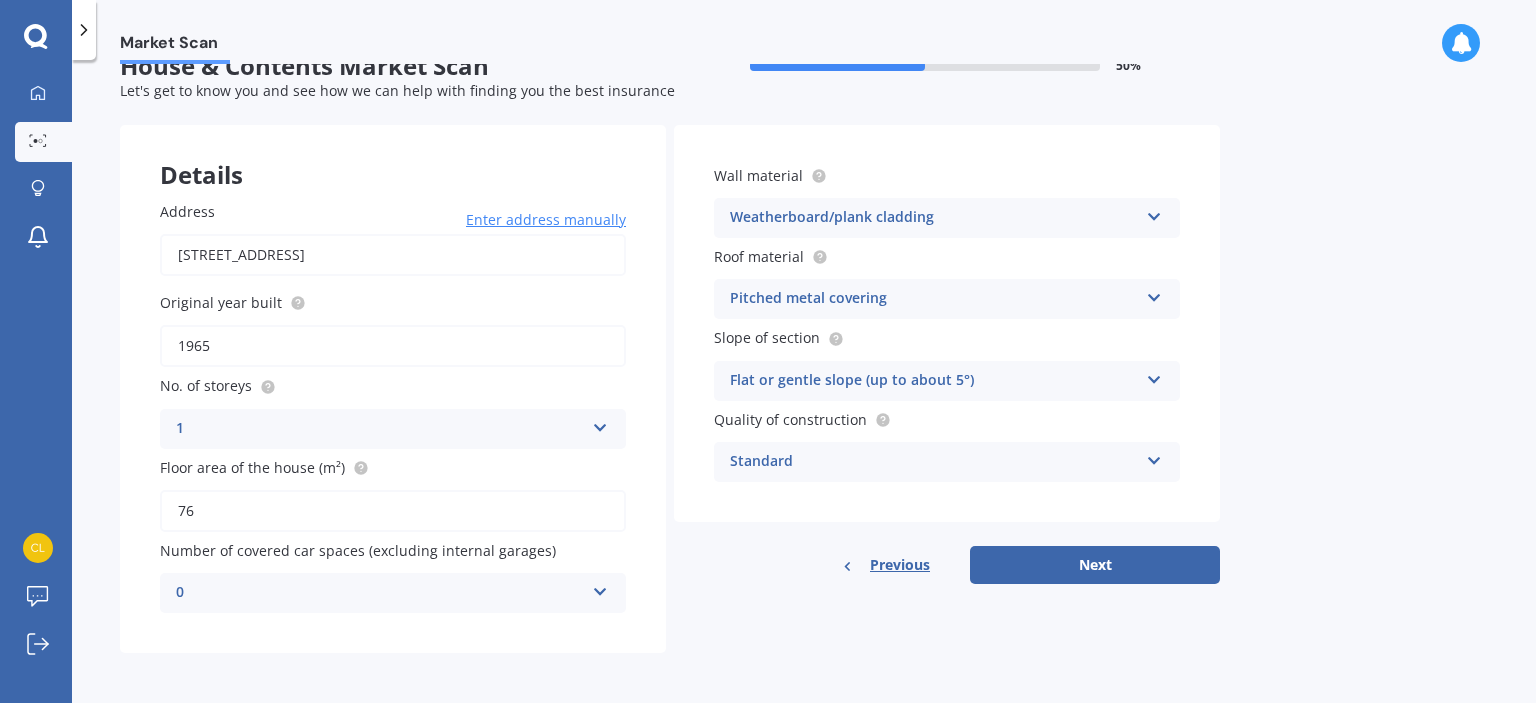click on "Details Address [STREET_ADDRESS] Enter address manually Search Original year built 1965 No. of storeys 1 1 2 3 4 5+ Floor area of the house (m²) 76 Number of covered car spaces (excluding internal garages) 0 0 1 2 3 4 5+ Wall material Weatherboard/plank cladding Artificial weatherboard/plank cladding Blockwork Brick veneer Double brick Mud brick Other Rockcote/EPS Sheet cladding Solid brickwork Stonework solid Stonework veneer Stucco Weatherboard/plank cladding Roof material Pitched metal covering Flat fibre cement Flat membrane Flat metal covering Pitched concrete tiles Pitched fibre cement covering Pitched metal covering Pitched slate Pitched terracotta tiles Pitched timber shingles Other Slope of section Flat or gentle slope (up to about 5°) Flat or gentle slope (up to about 5°) Moderate slope (about 15°) Severe slope (35° or more) Quality of construction Standard Standard High Prestige Previous Next" at bounding box center (670, 389) 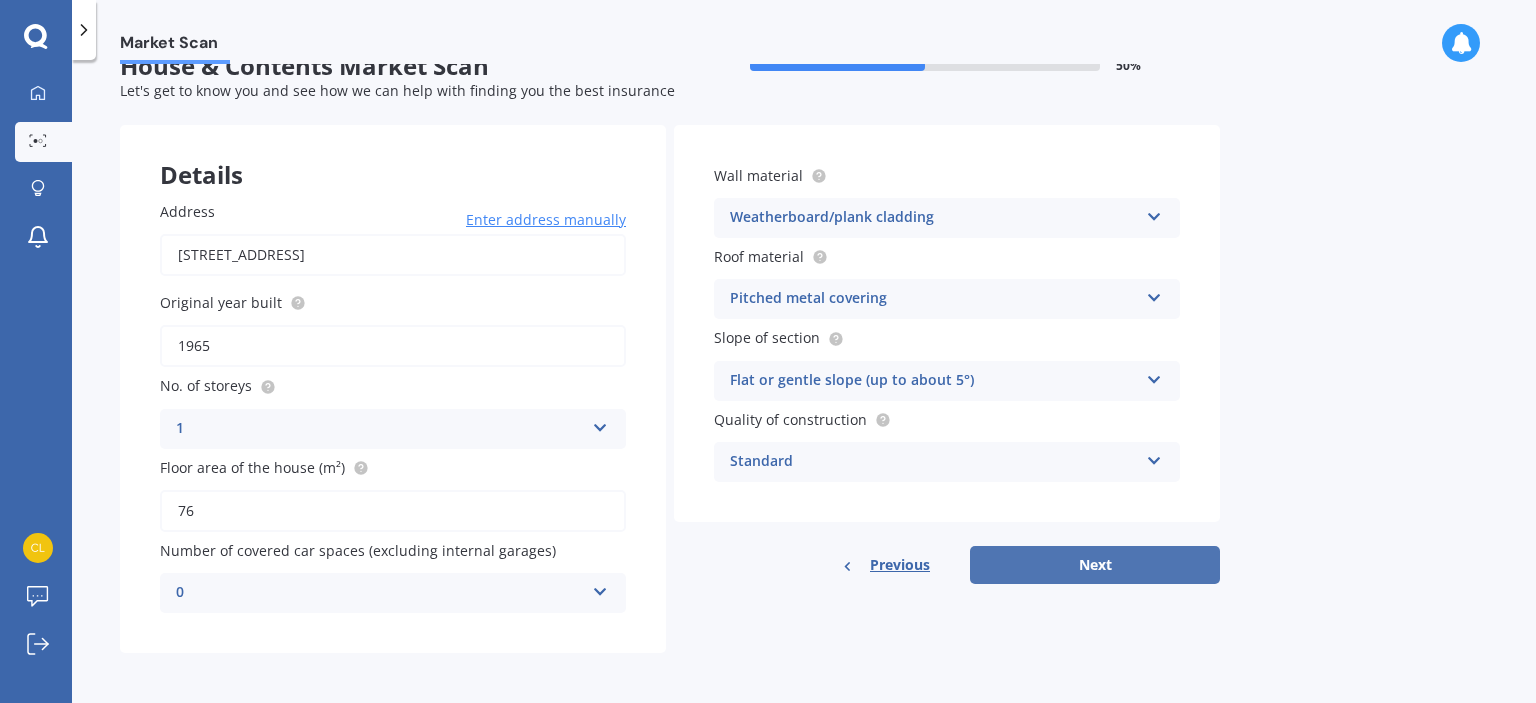 click on "Next" at bounding box center (1095, 565) 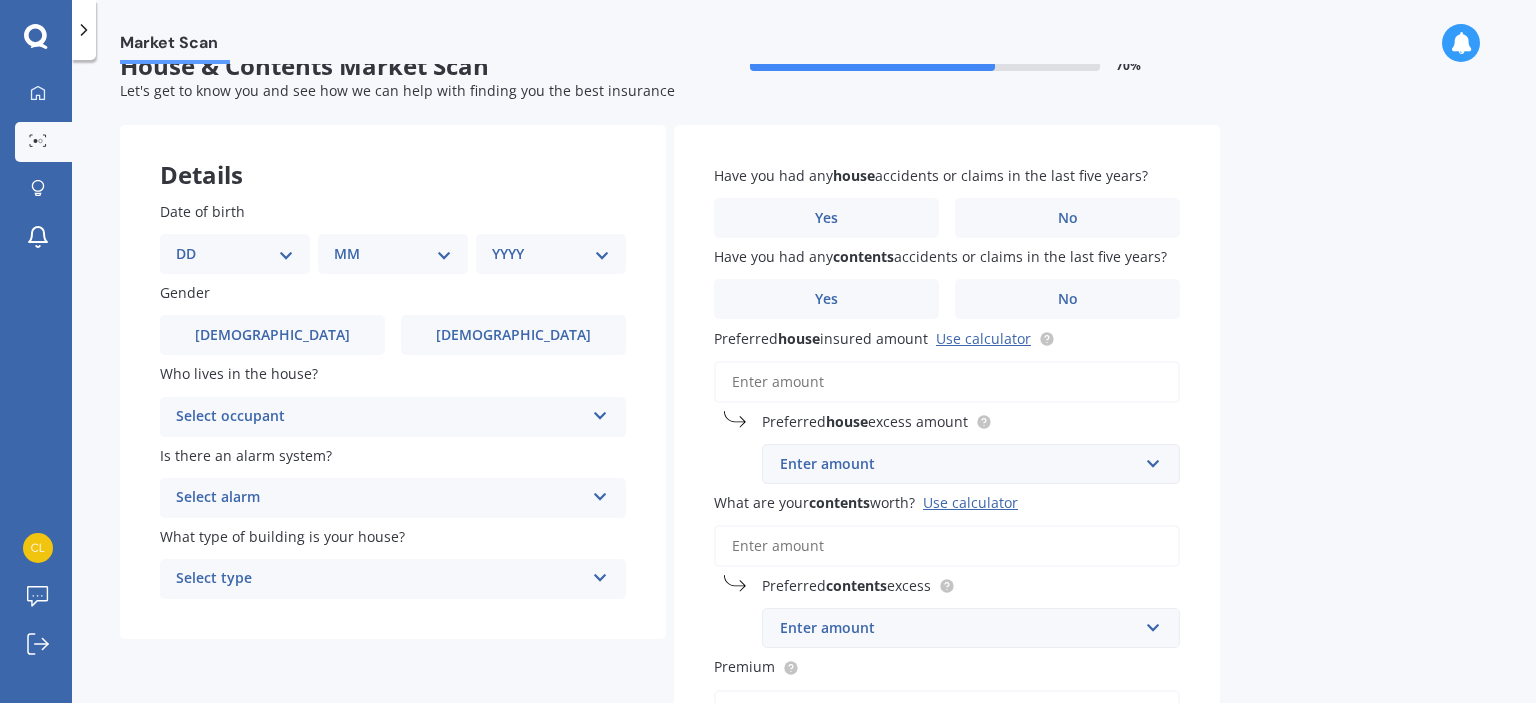 scroll, scrollTop: 0, scrollLeft: 0, axis: both 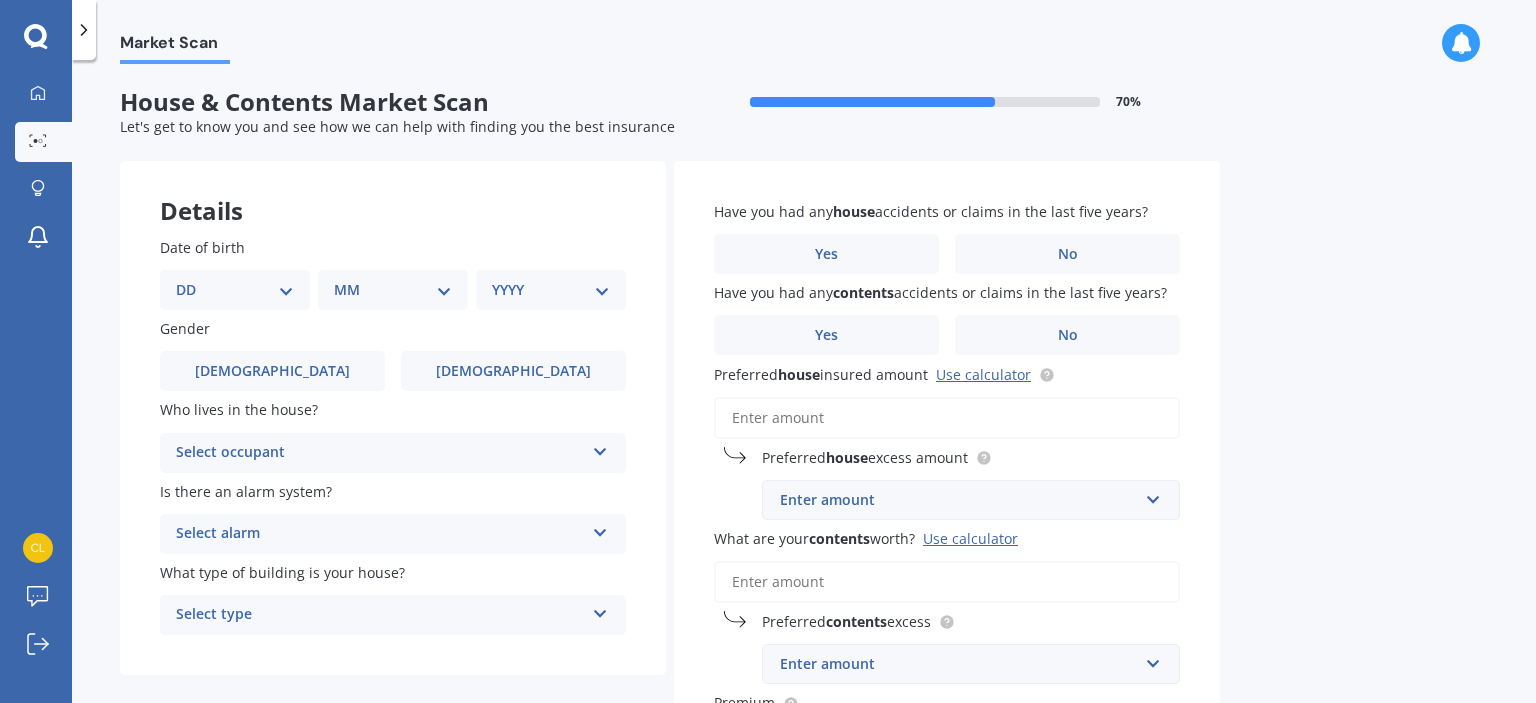 click on "DD 01 02 03 04 05 06 07 08 09 10 11 12 13 14 15 16 17 18 19 20 21 22 23 24 25 26 27 28 29 30 31" at bounding box center [235, 290] 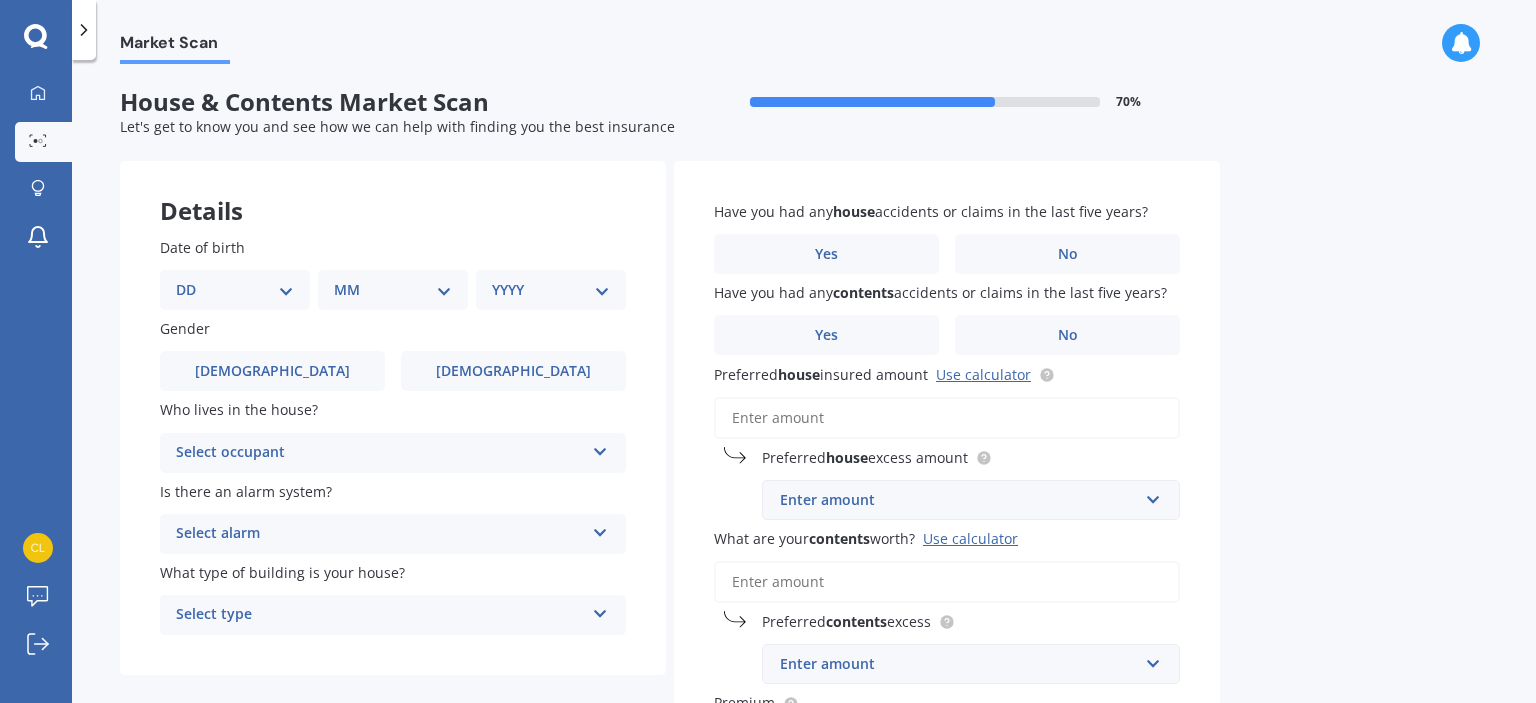 select on "18" 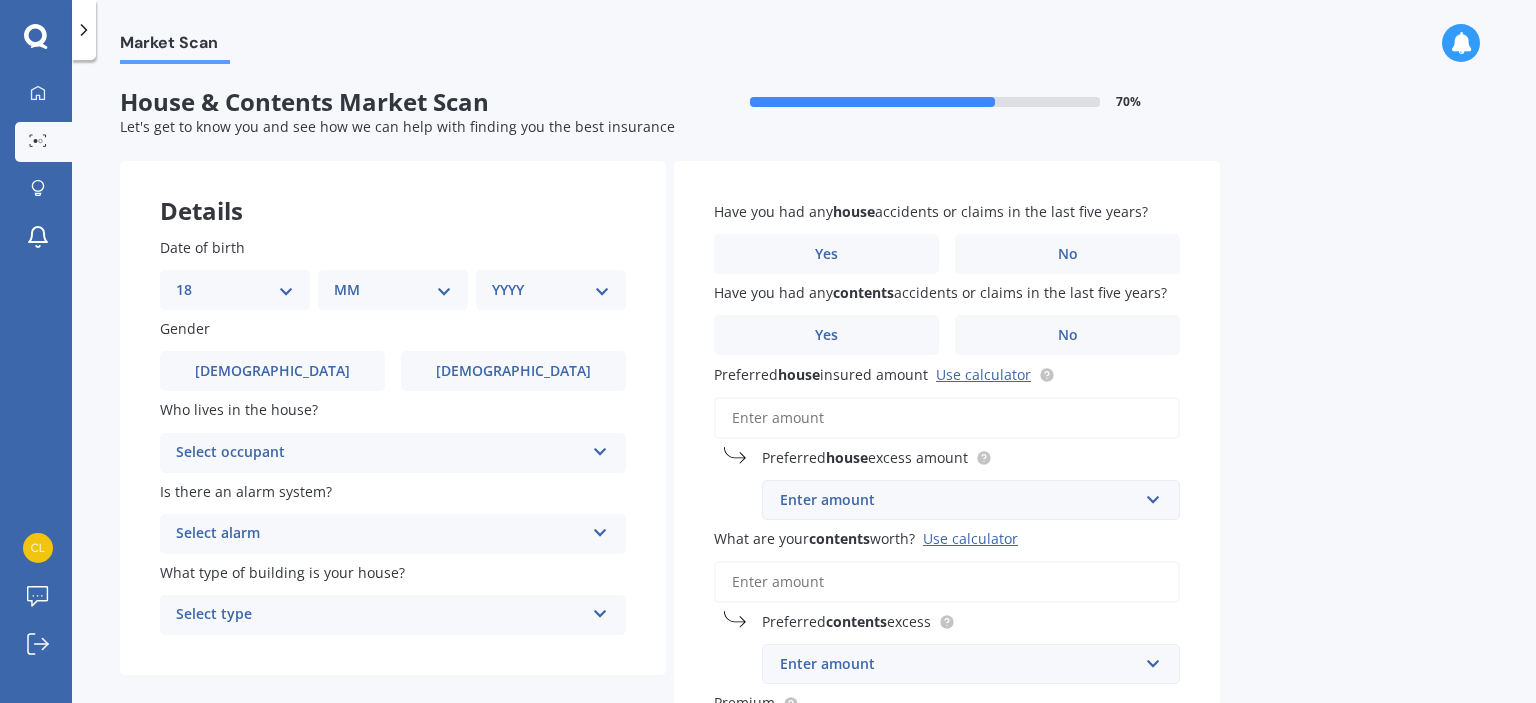 click on "DD 01 02 03 04 05 06 07 08 09 10 11 12 13 14 15 16 17 18 19 20 21 22 23 24 25 26 27 28 29 30 31" at bounding box center (235, 290) 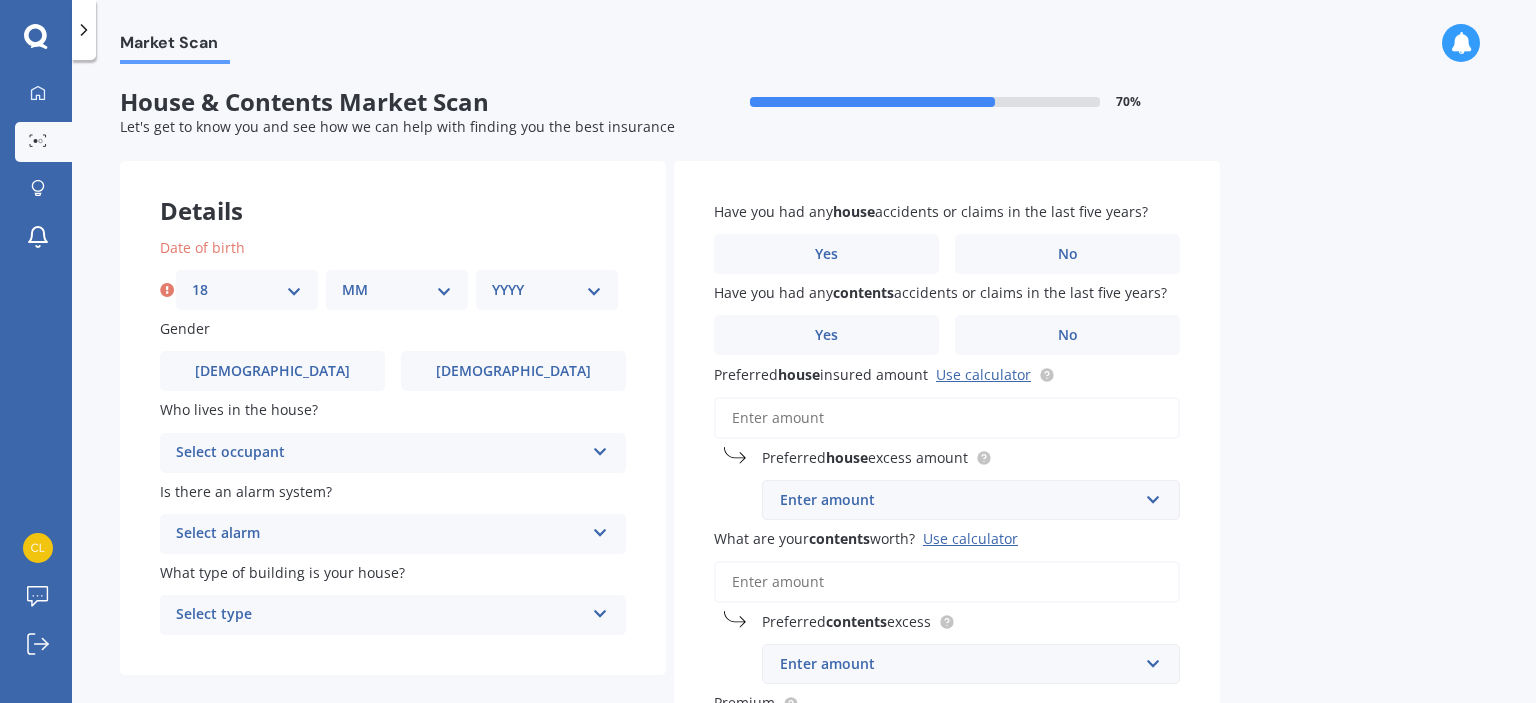 click on "MM 01 02 03 04 05 06 07 08 09 10 11 12" at bounding box center [397, 290] 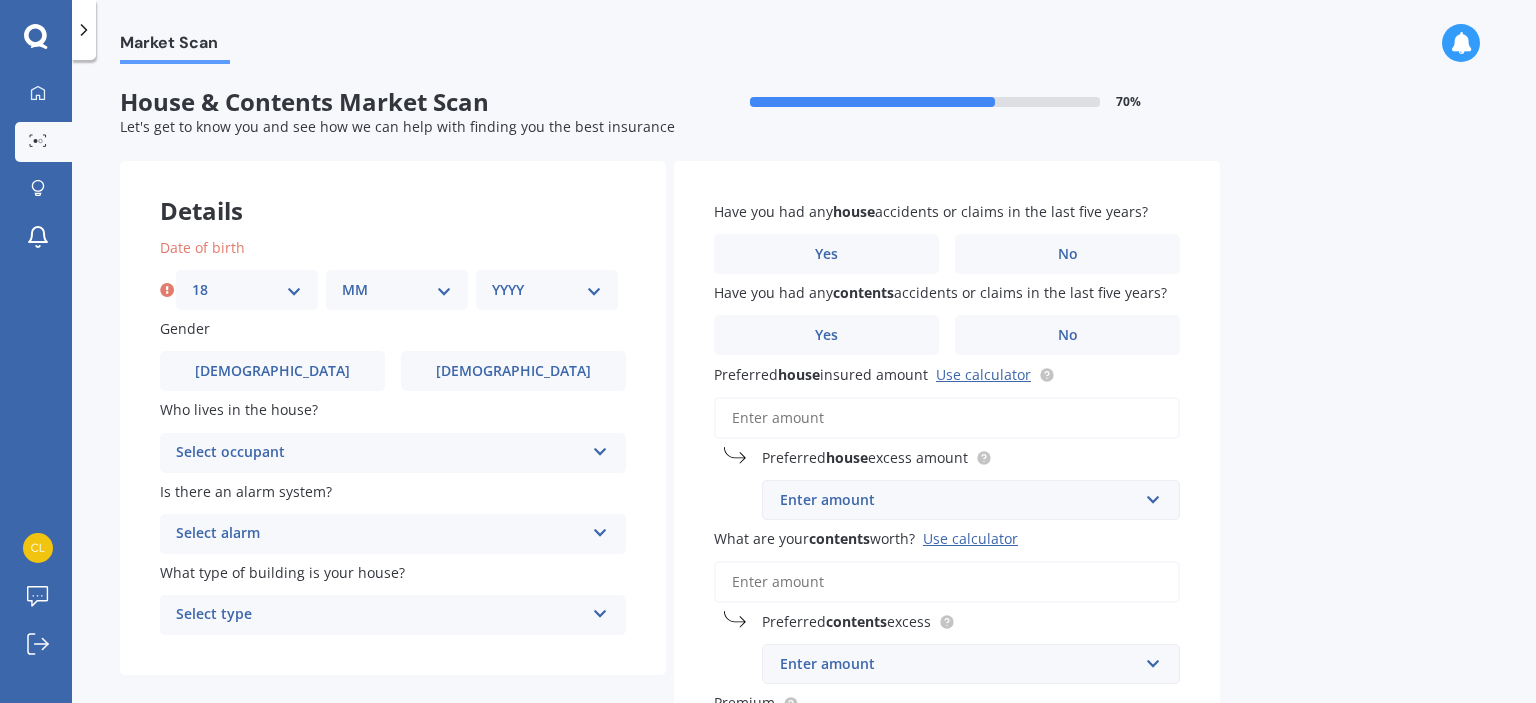 select on "09" 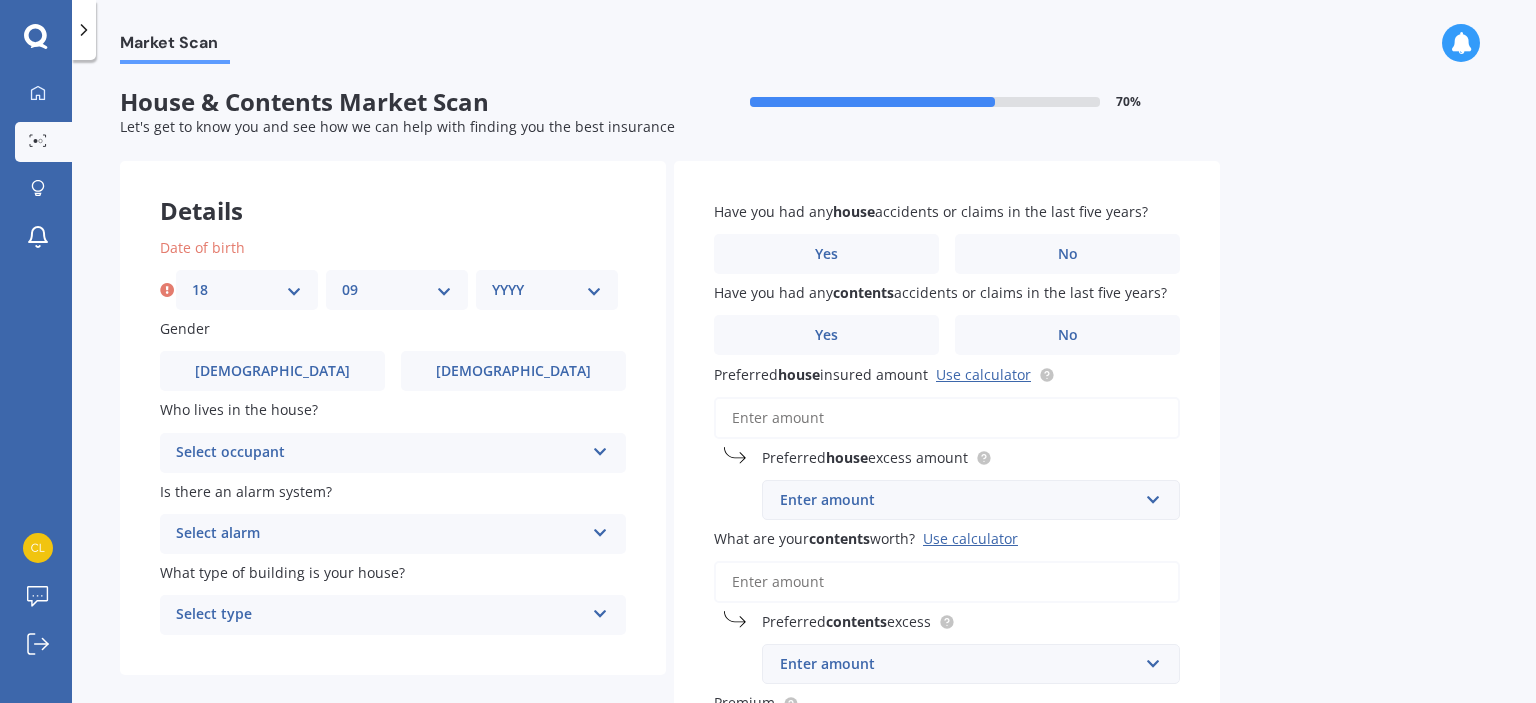 click on "MM 01 02 03 04 05 06 07 08 09 10 11 12" at bounding box center (397, 290) 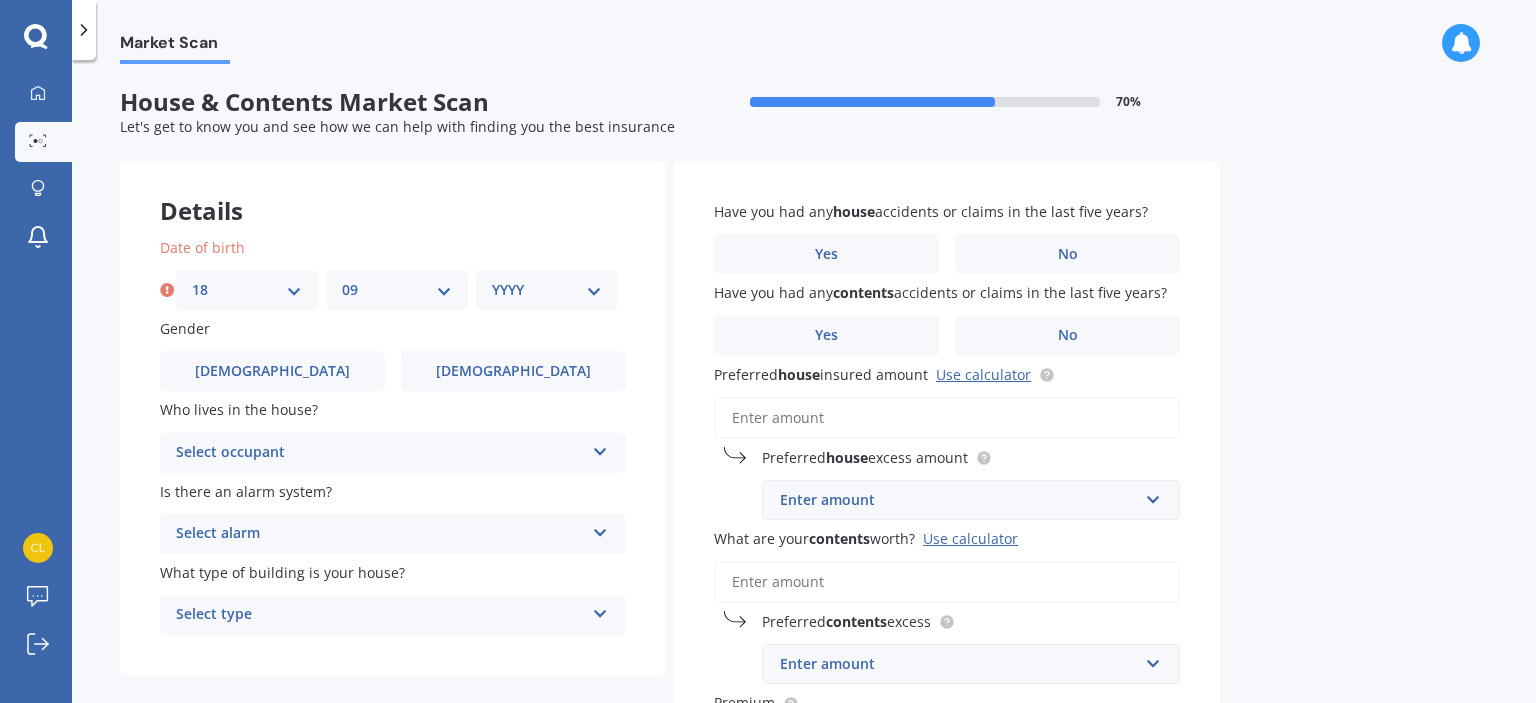 select on "1977" 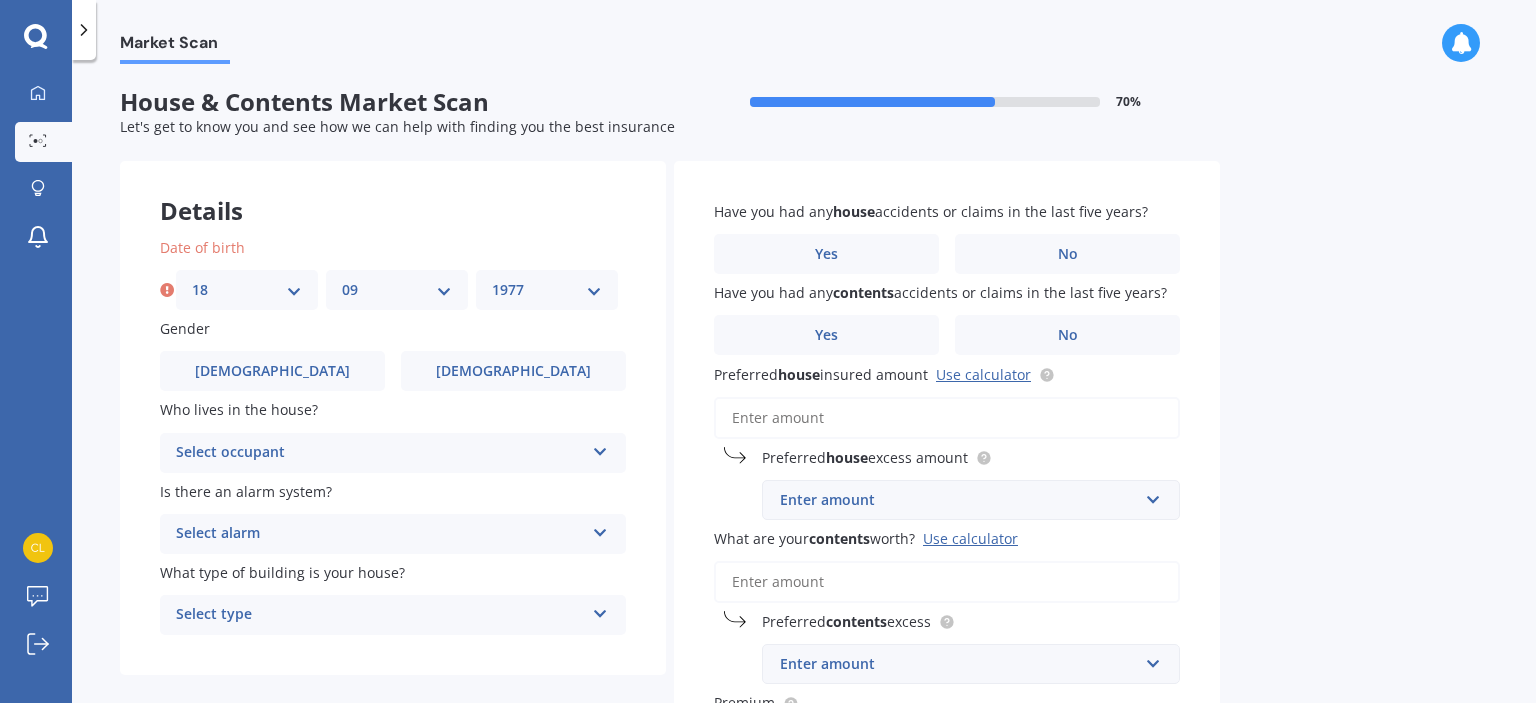 click on "YYYY 2009 2008 2007 2006 2005 2004 2003 2002 2001 2000 1999 1998 1997 1996 1995 1994 1993 1992 1991 1990 1989 1988 1987 1986 1985 1984 1983 1982 1981 1980 1979 1978 1977 1976 1975 1974 1973 1972 1971 1970 1969 1968 1967 1966 1965 1964 1963 1962 1961 1960 1959 1958 1957 1956 1955 1954 1953 1952 1951 1950 1949 1948 1947 1946 1945 1944 1943 1942 1941 1940 1939 1938 1937 1936 1935 1934 1933 1932 1931 1930 1929 1928 1927 1926 1925 1924 1923 1922 1921 1920 1919 1918 1917 1916 1915 1914 1913 1912 1911 1910" at bounding box center (547, 290) 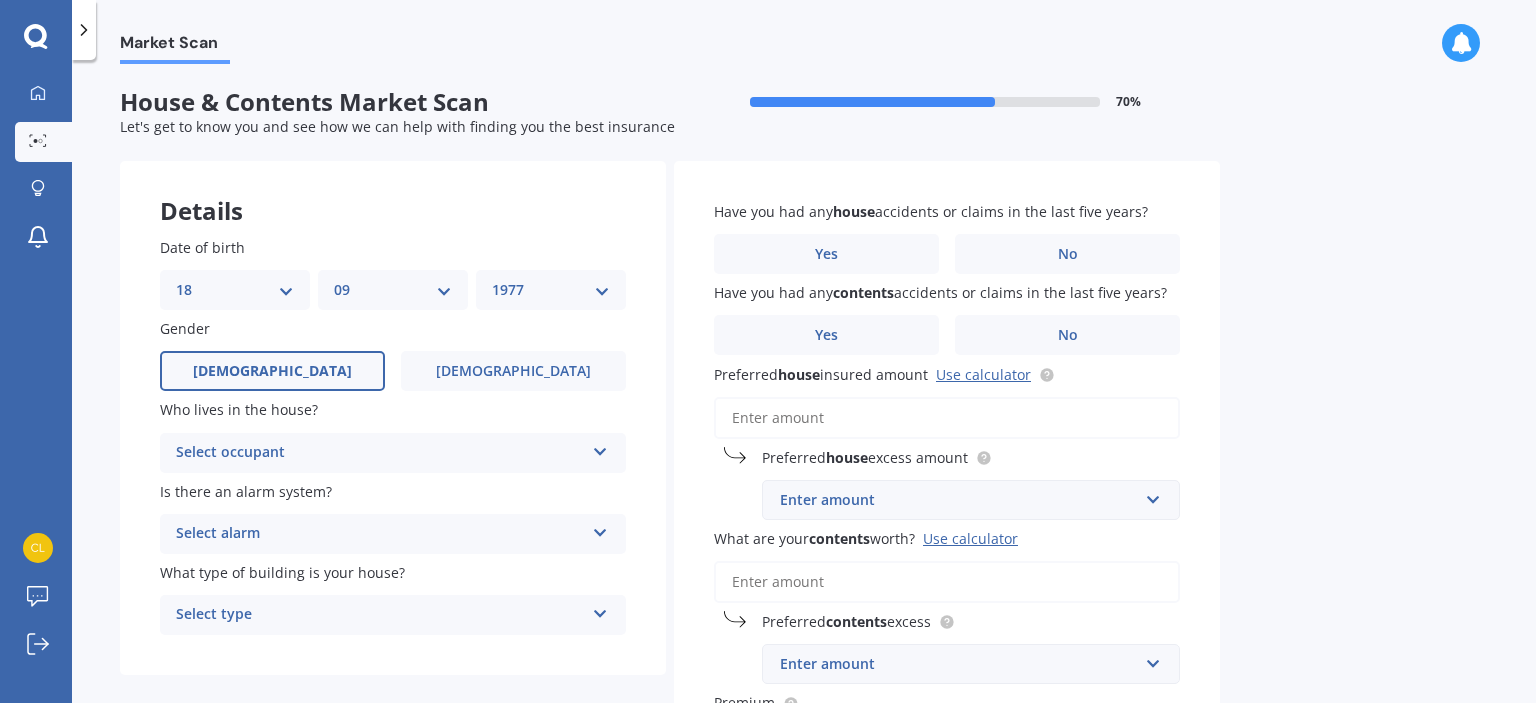 click on "[DEMOGRAPHIC_DATA]" at bounding box center (272, 371) 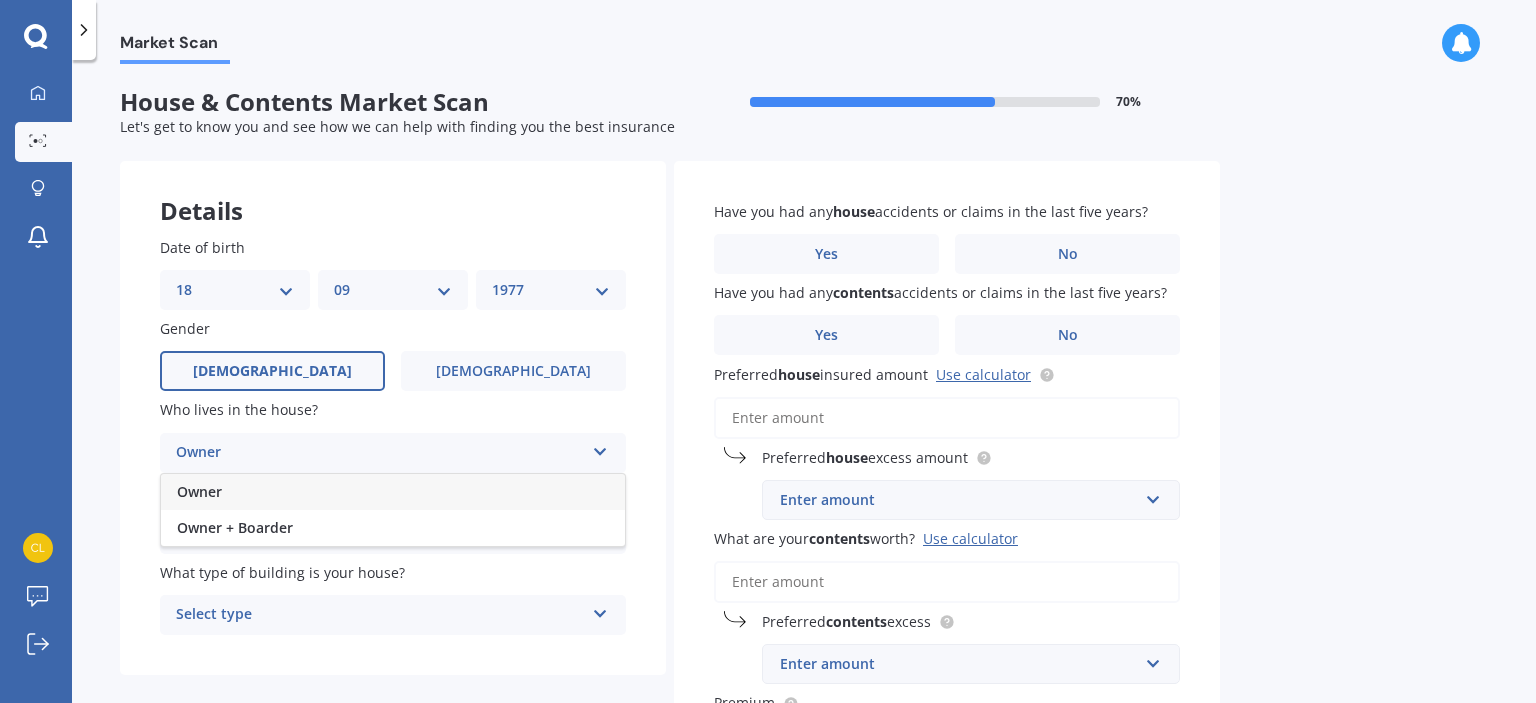 click on "Owner" at bounding box center [393, 492] 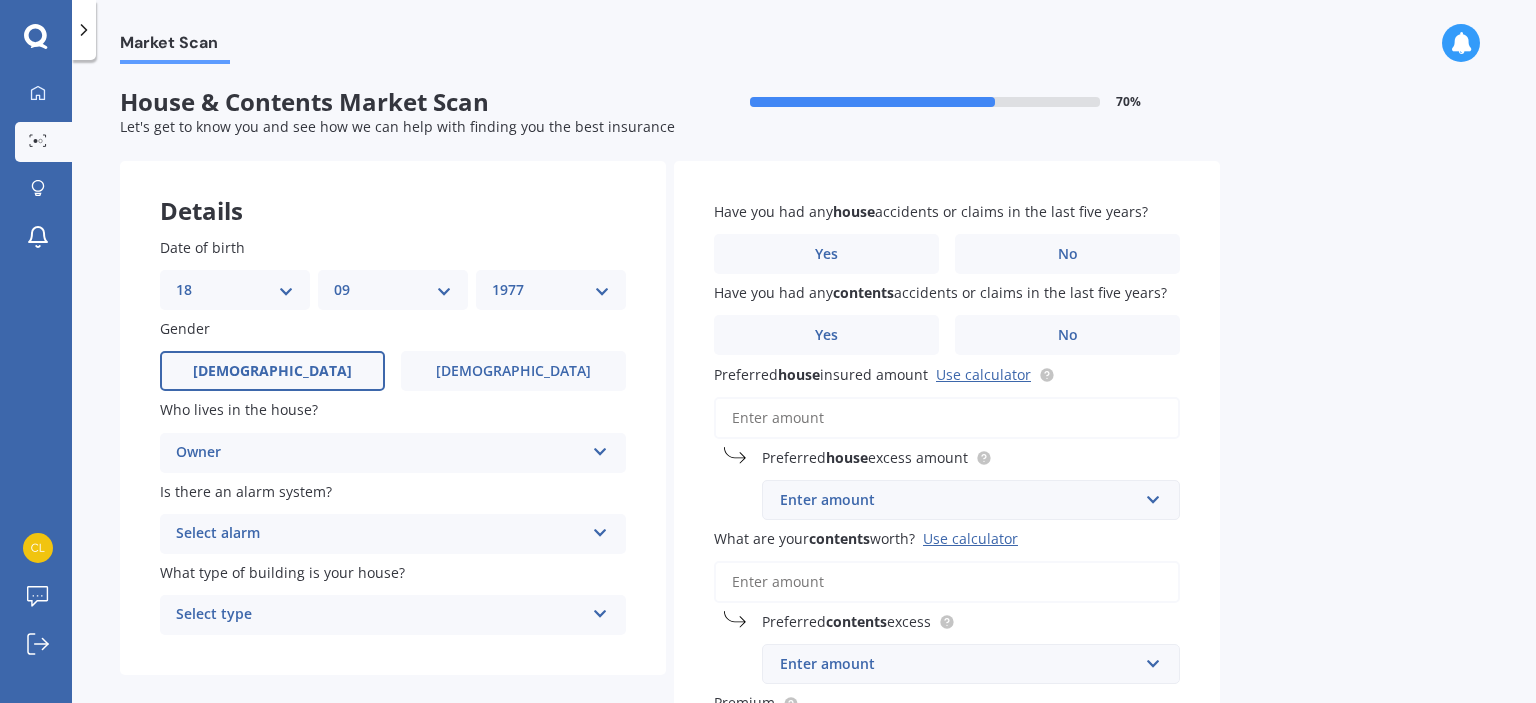 click at bounding box center [600, 529] 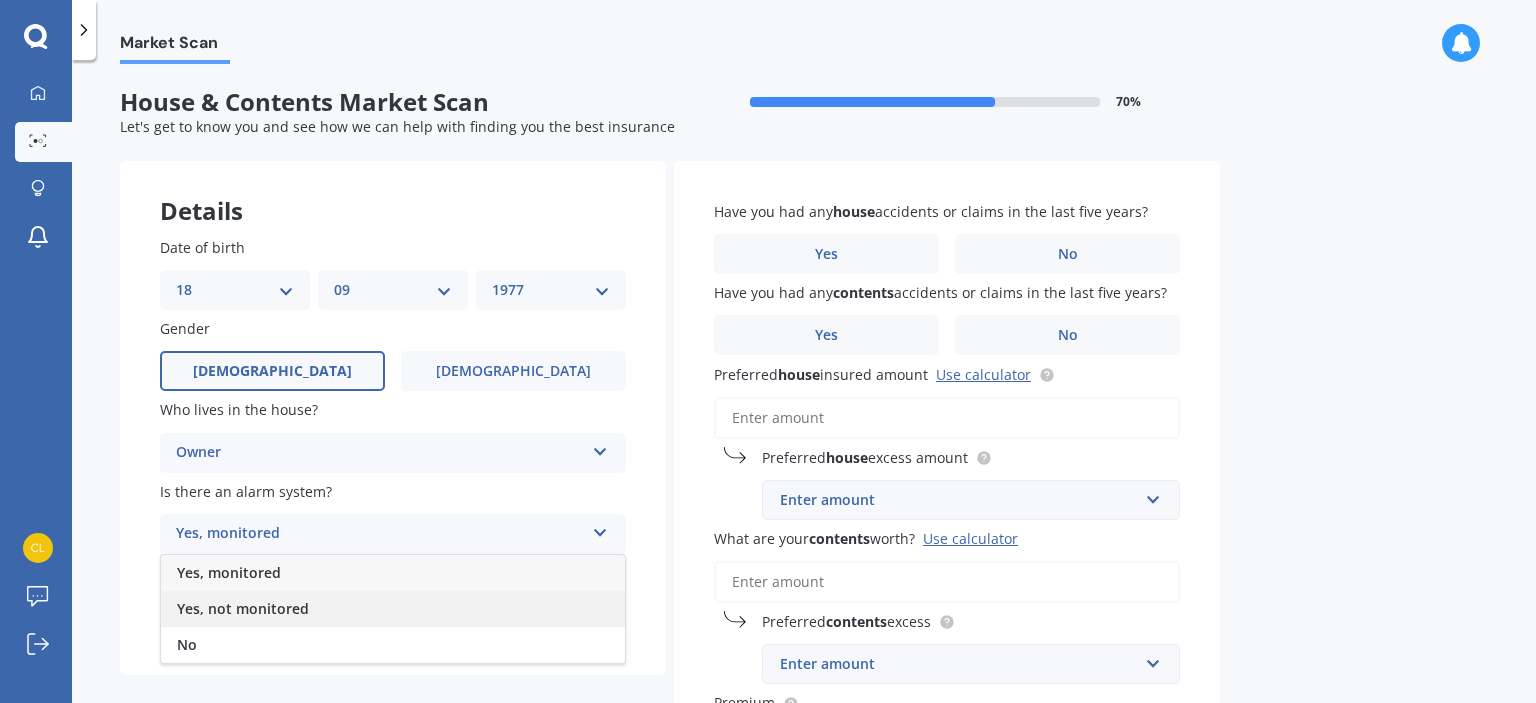 click on "Yes, not monitored" at bounding box center (393, 609) 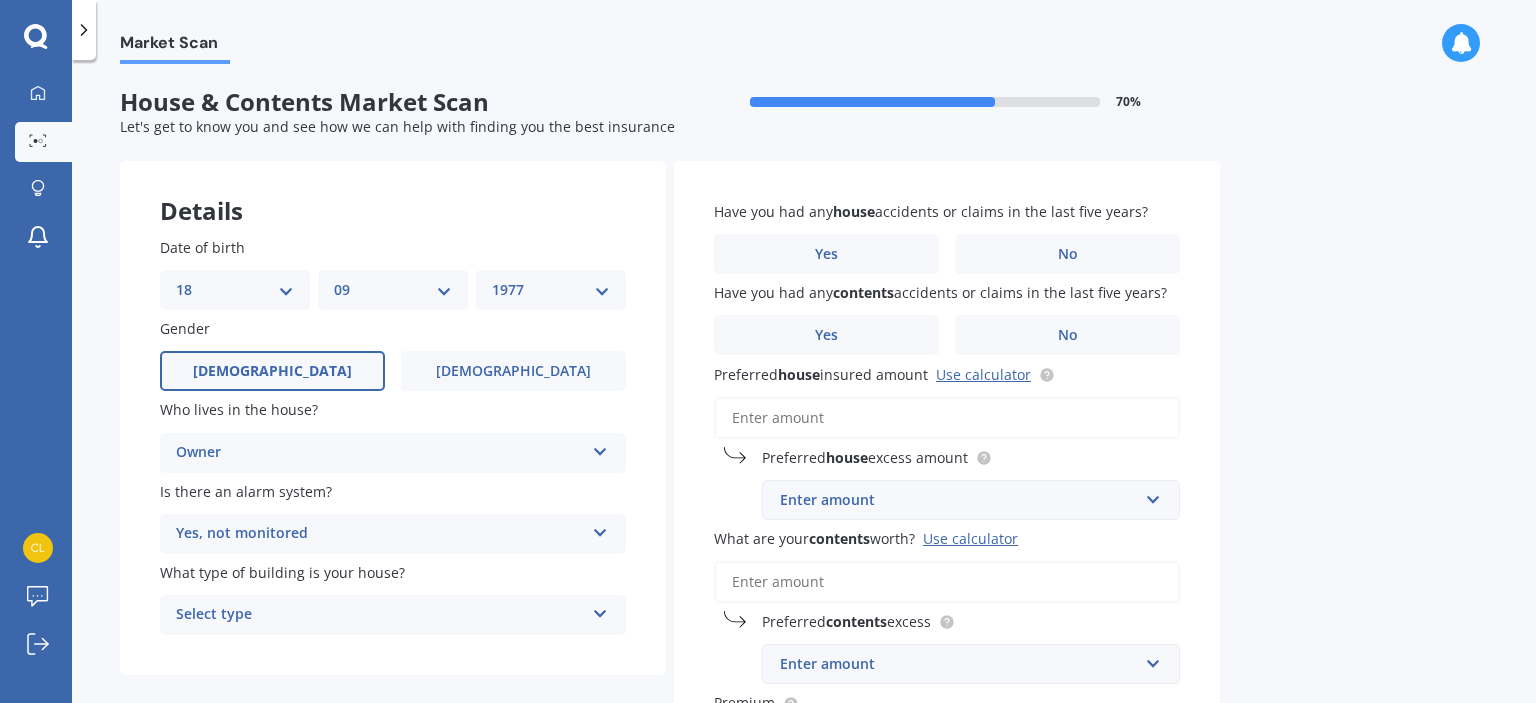 click at bounding box center (600, 610) 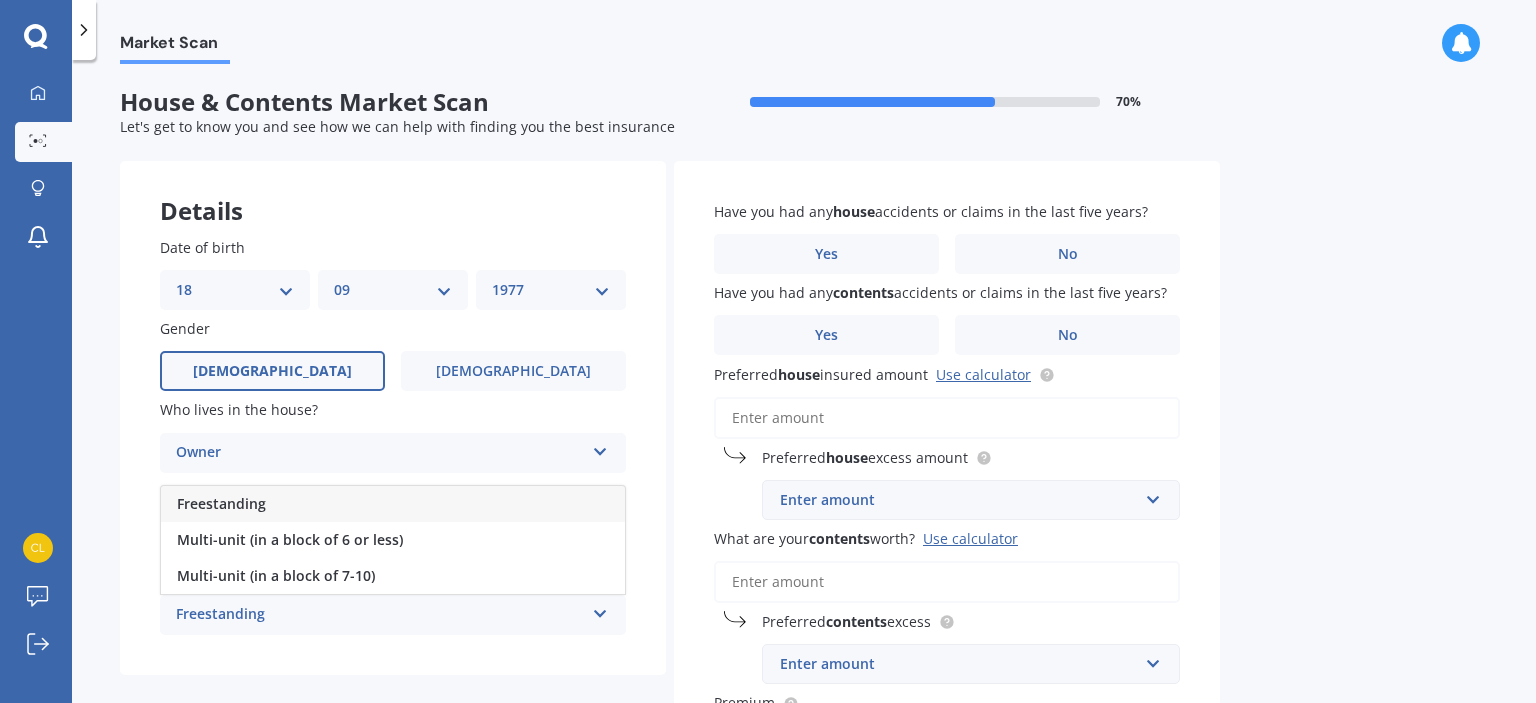 click on "Freestanding" at bounding box center (393, 504) 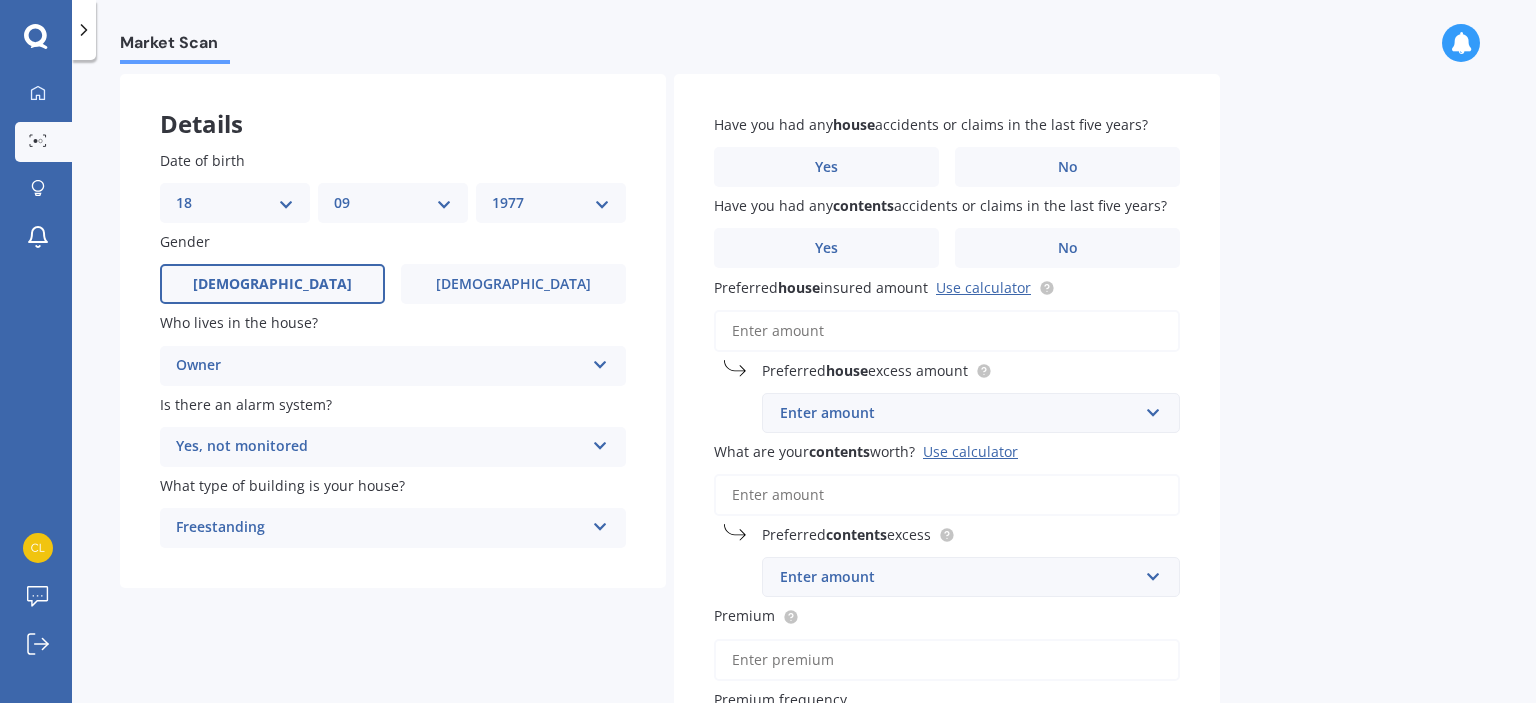 scroll, scrollTop: 88, scrollLeft: 0, axis: vertical 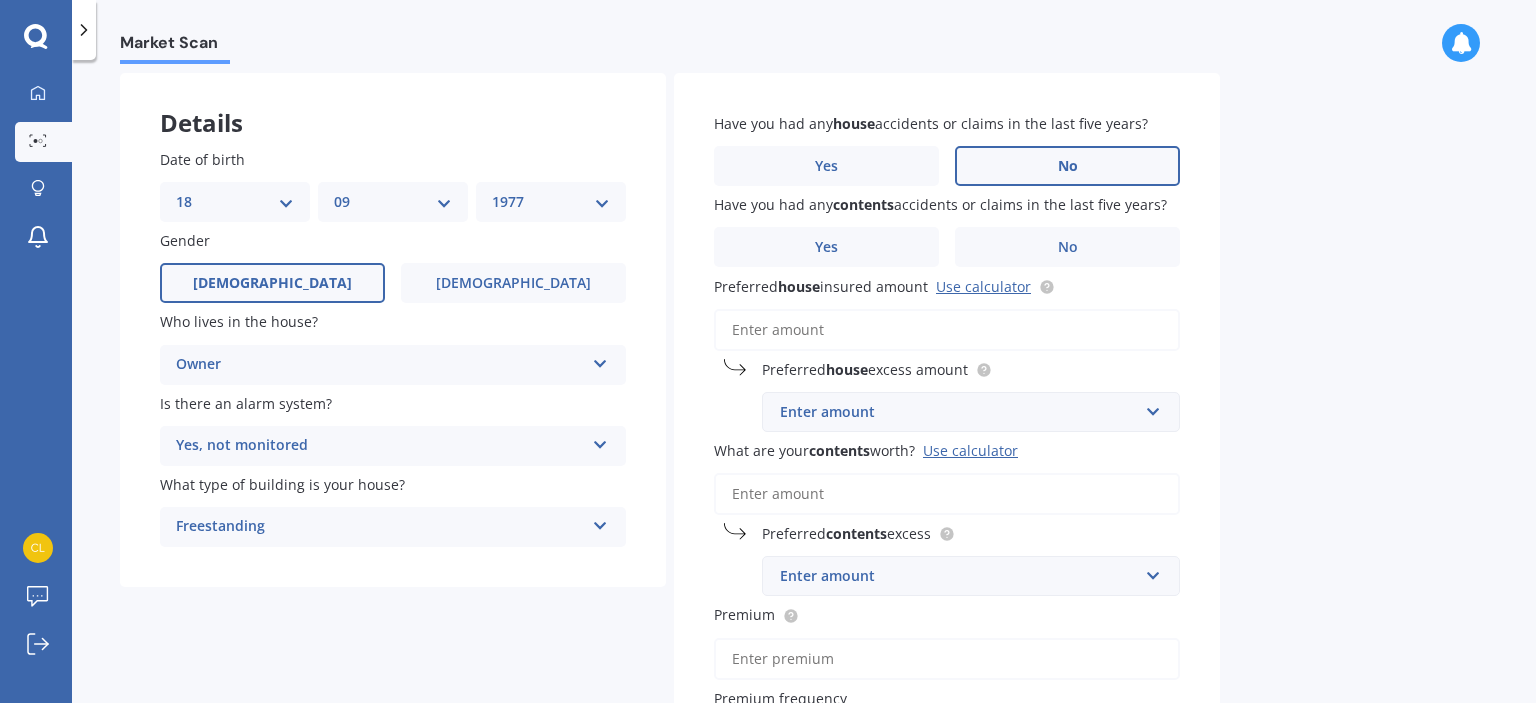 click on "No" at bounding box center [1067, 166] 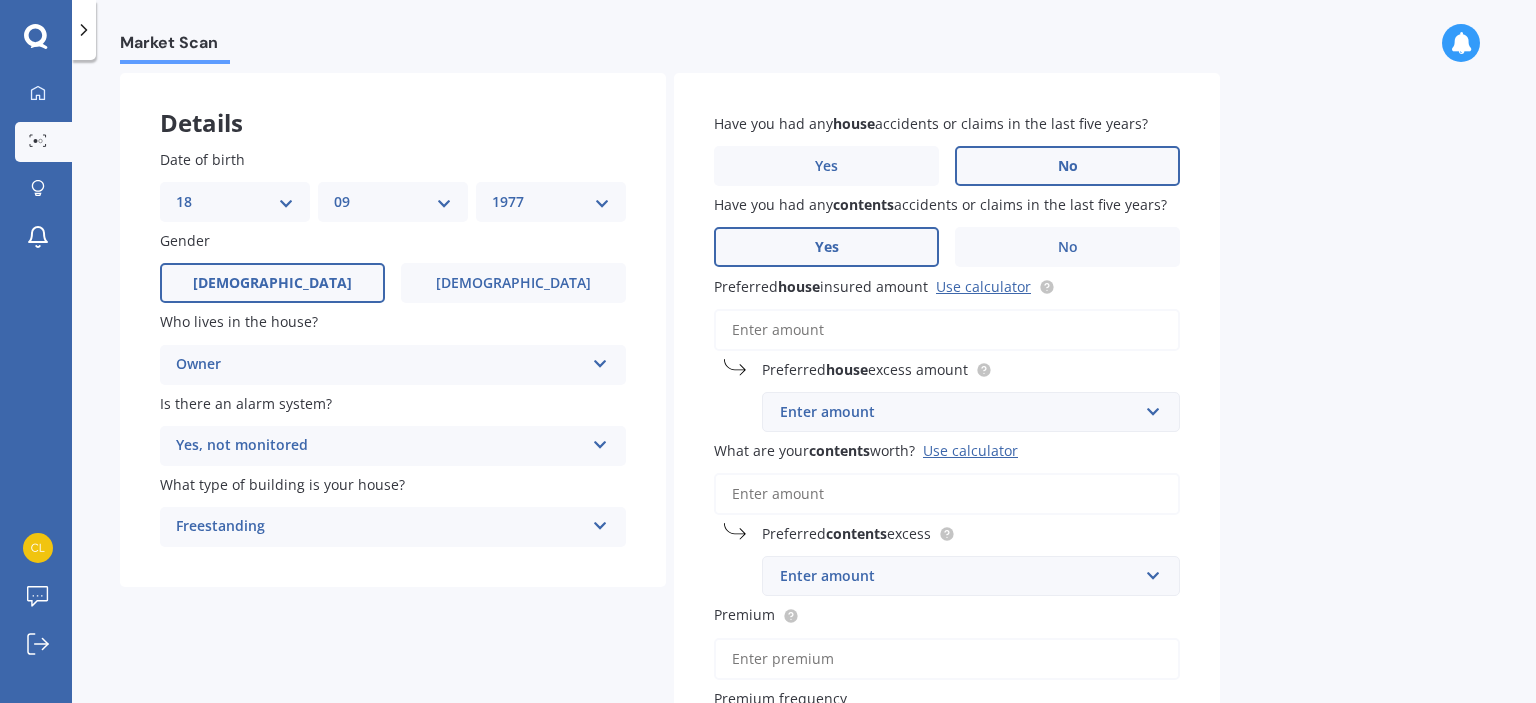 click on "Yes" at bounding box center [826, 247] 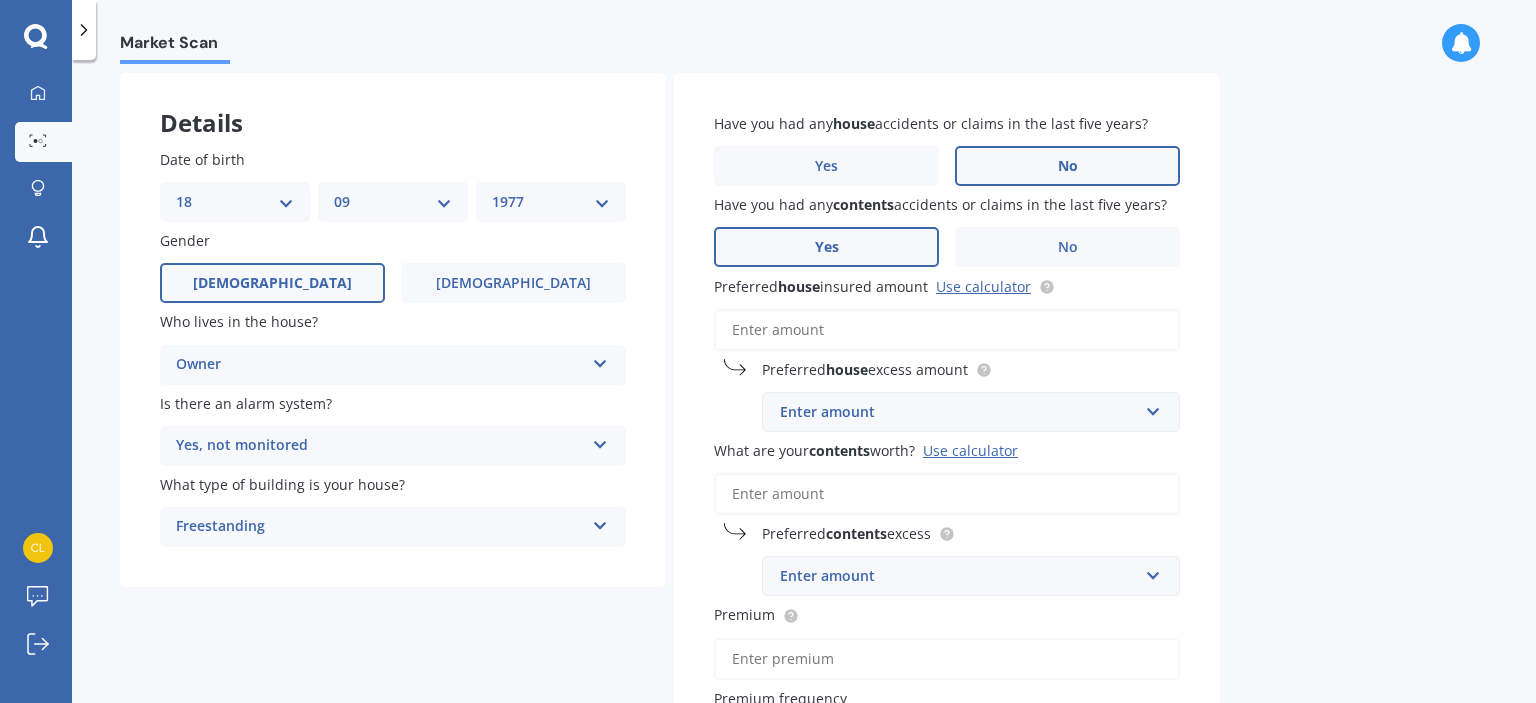 click on "Yes" at bounding box center [0, 0] 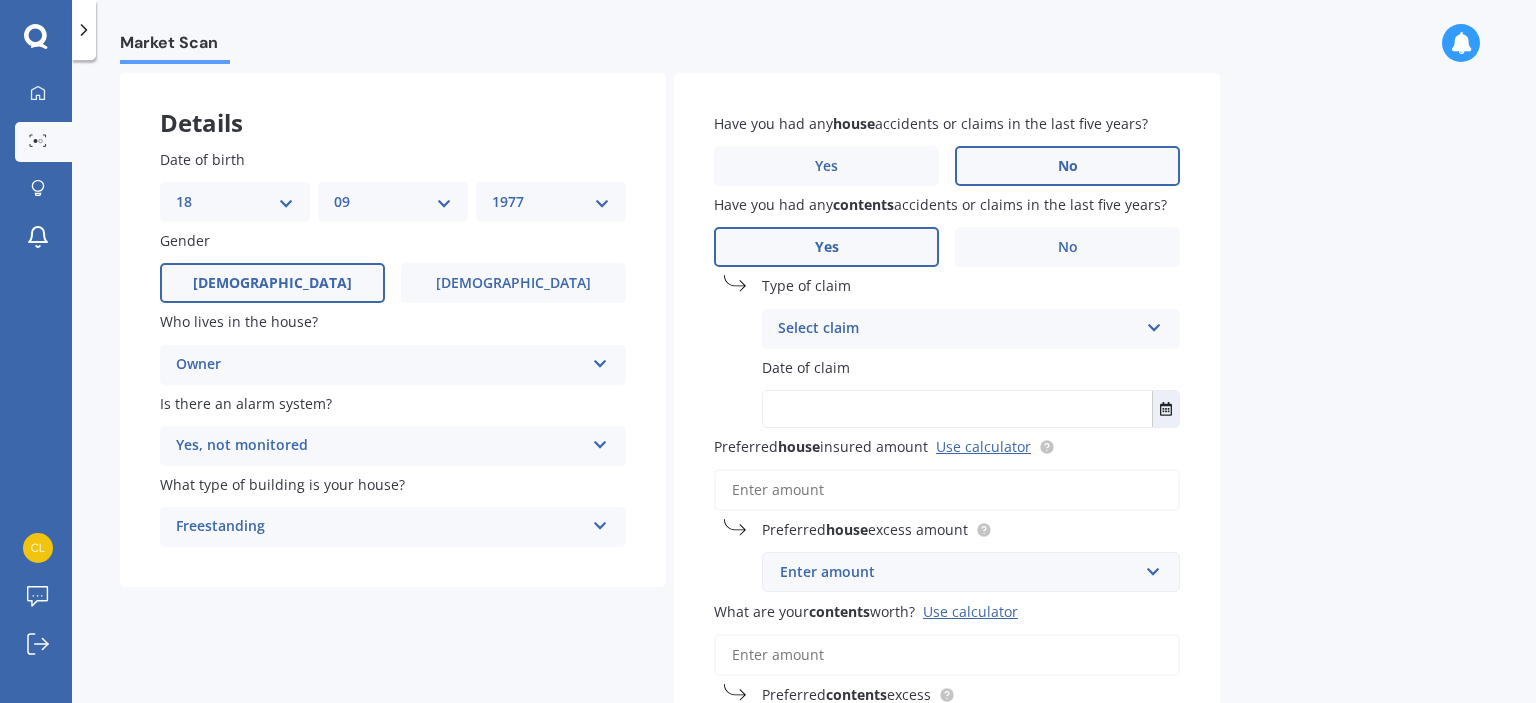 click on "Select claim Accidental damage Broken glass Earthquake Fire Flood Fusion Gradual damage Lost or misplaced Malicious damage Storm damage Water damage Other" at bounding box center (971, 329) 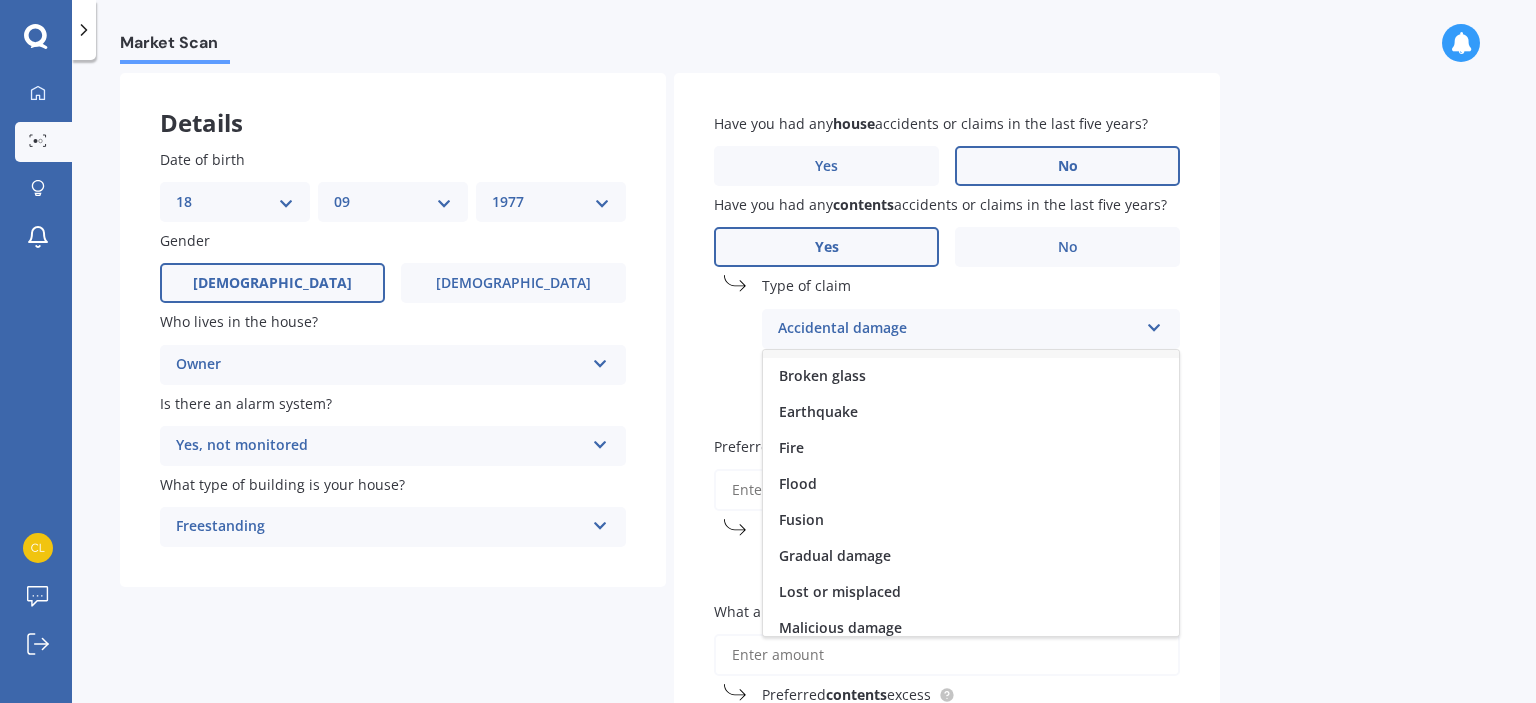 scroll, scrollTop: 0, scrollLeft: 0, axis: both 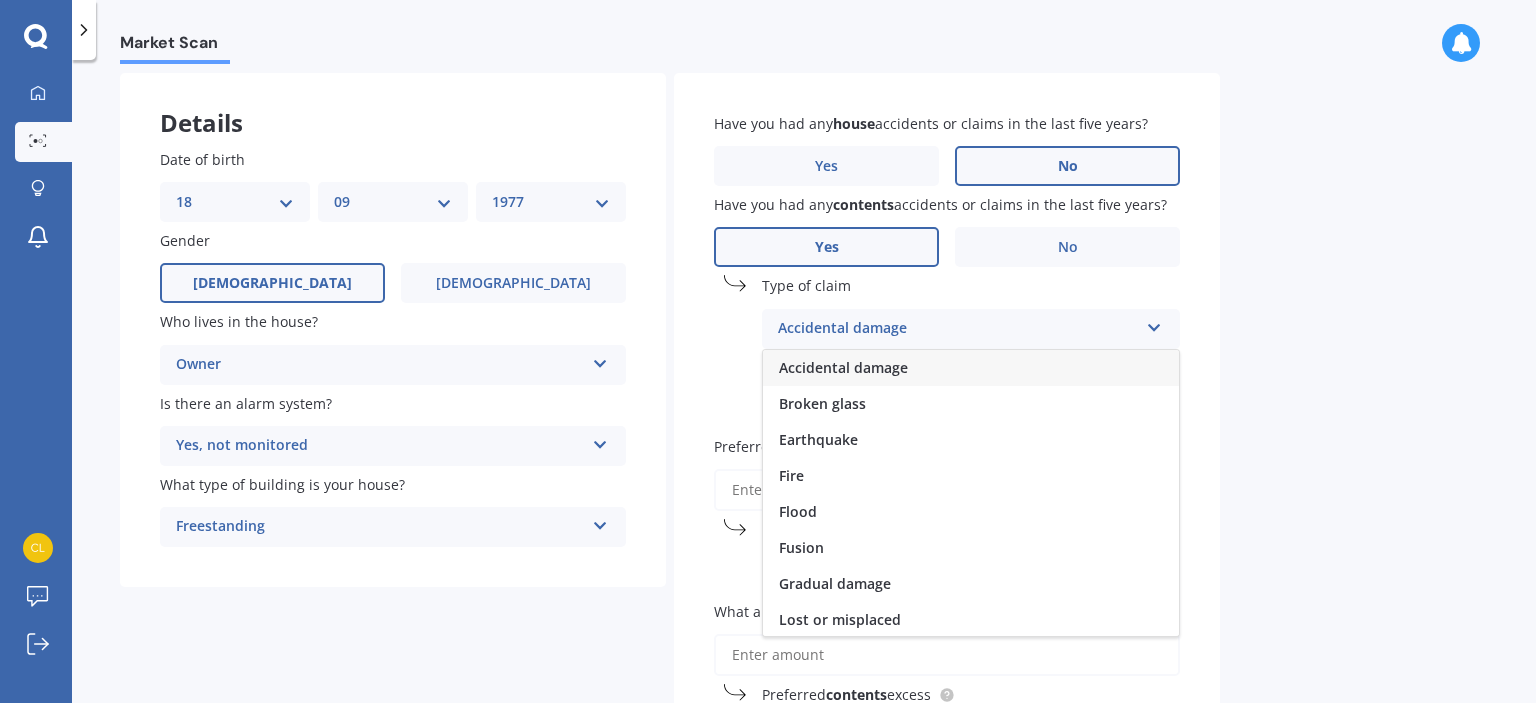 click at bounding box center [1154, 324] 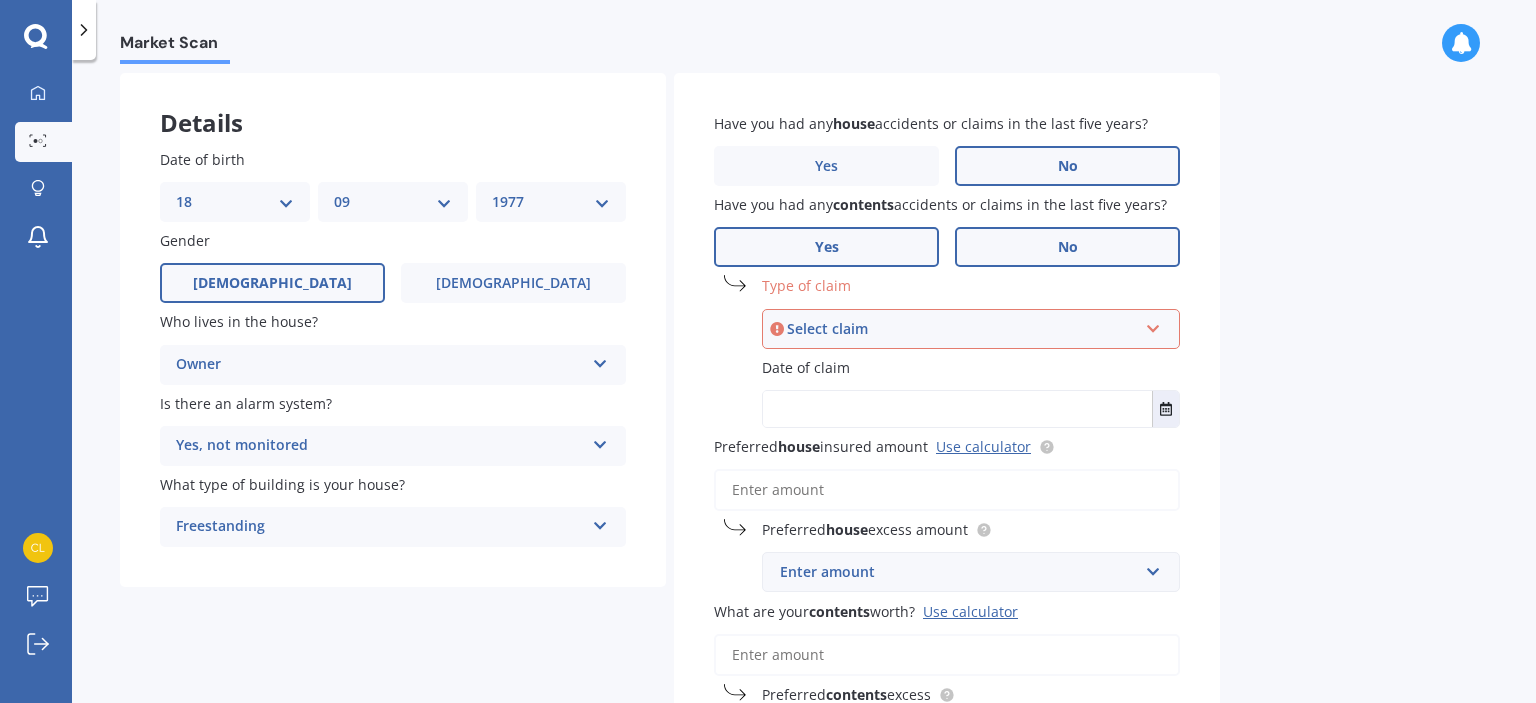 click on "No" at bounding box center (1067, 247) 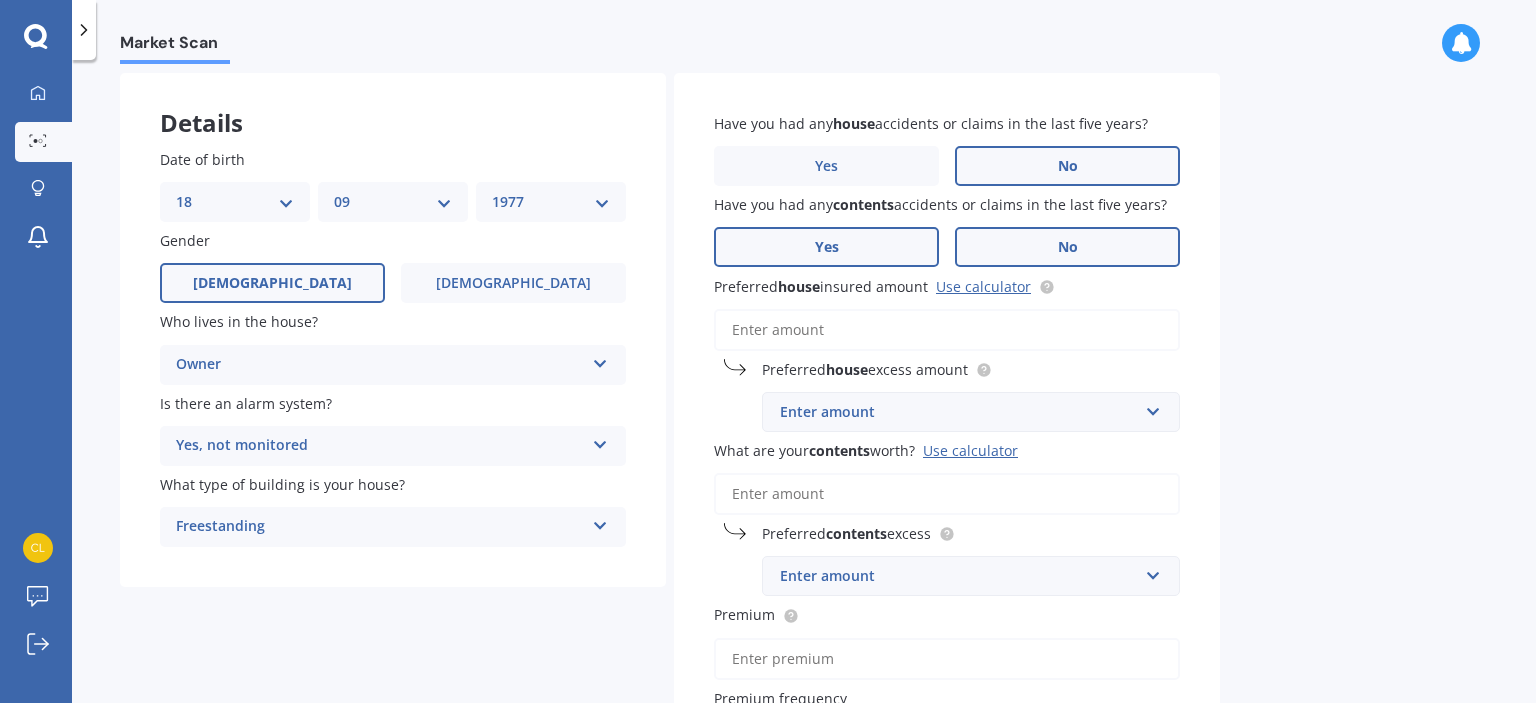 click on "Yes" at bounding box center (826, 247) 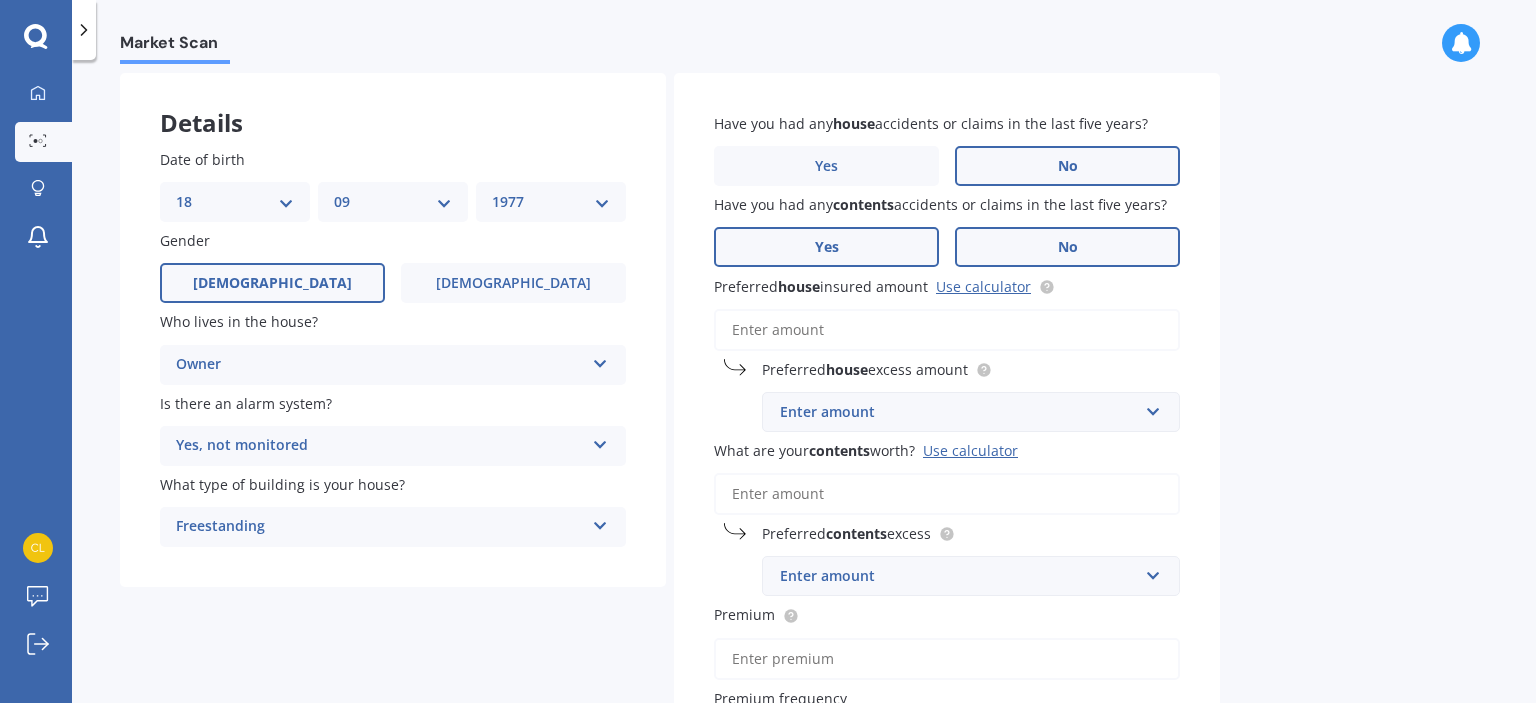 click on "Yes" at bounding box center [0, 0] 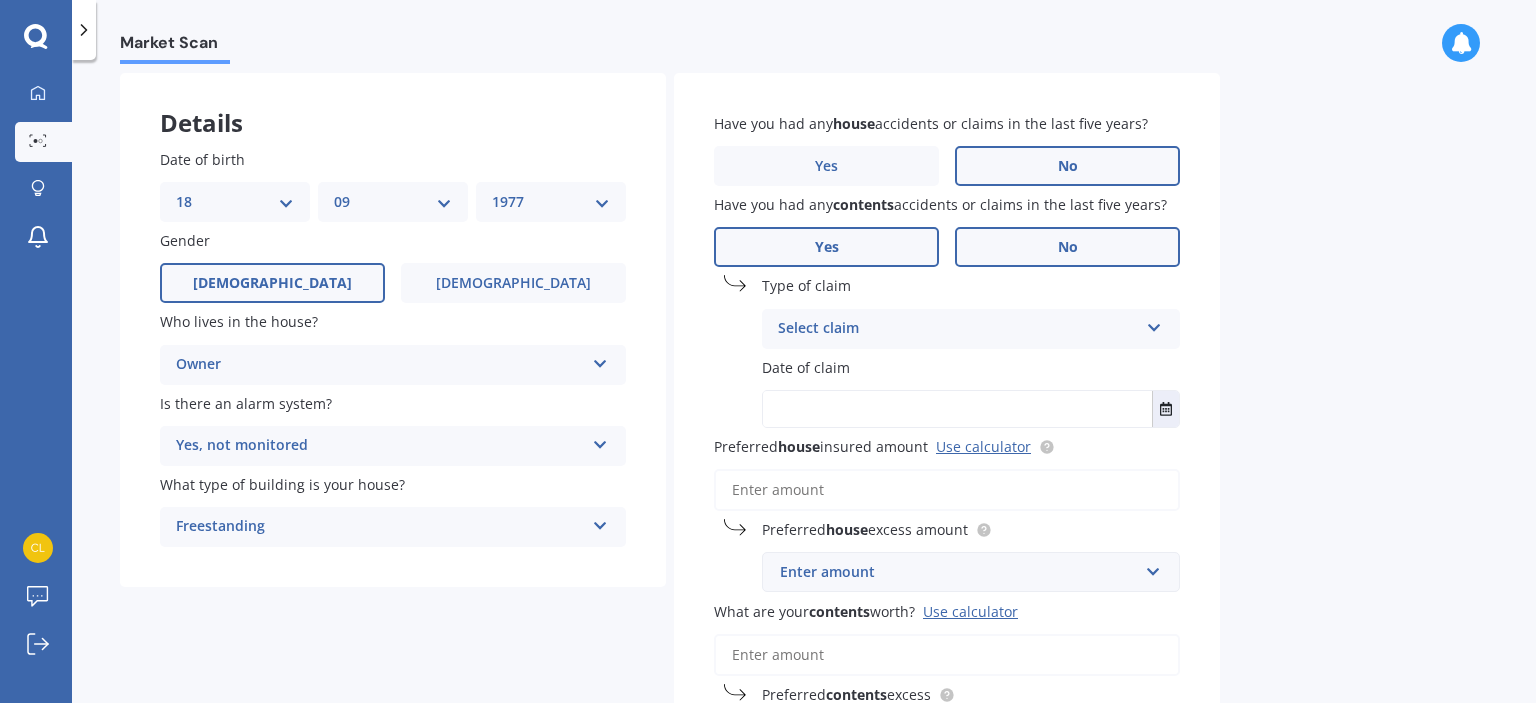 click on "No" at bounding box center (1067, 247) 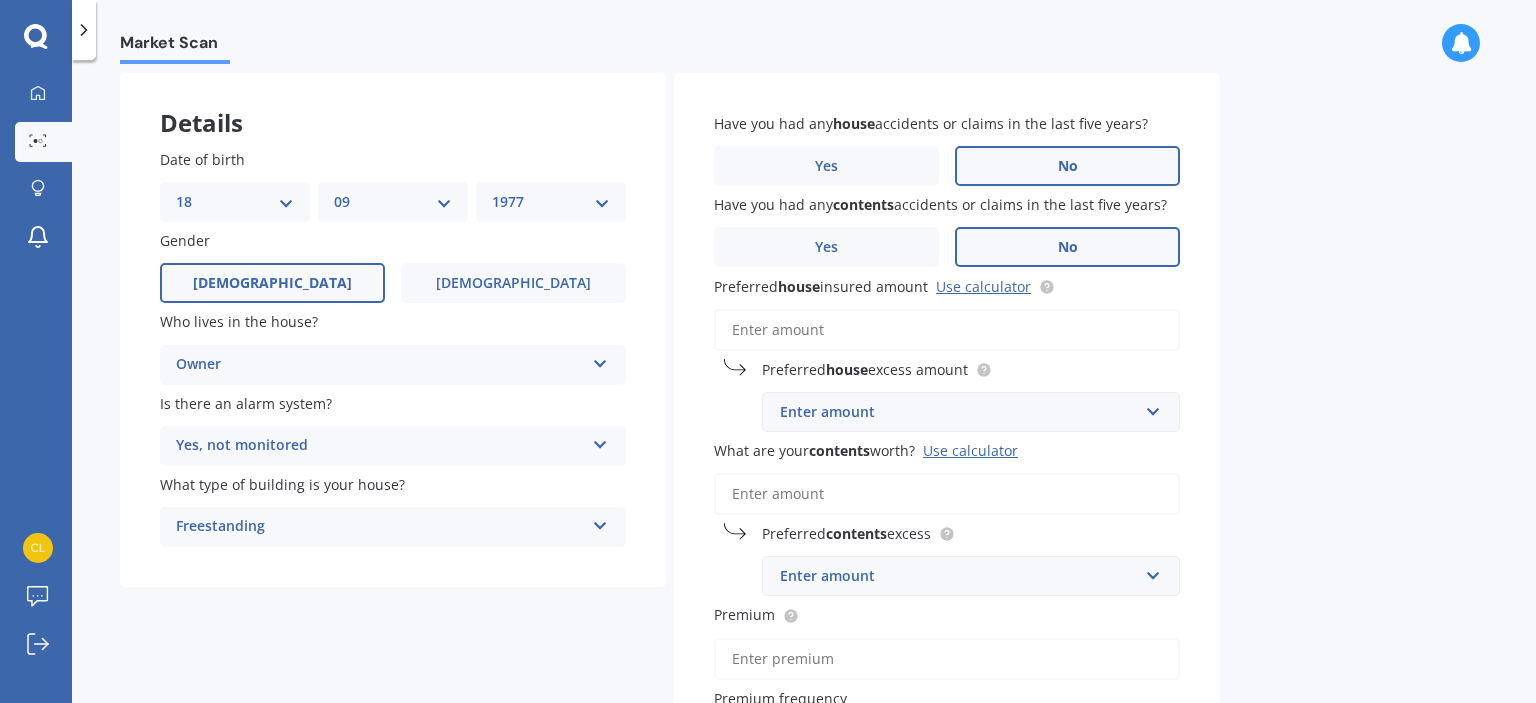click on "Preferred  house  insured amount Use calculator" at bounding box center [947, 330] 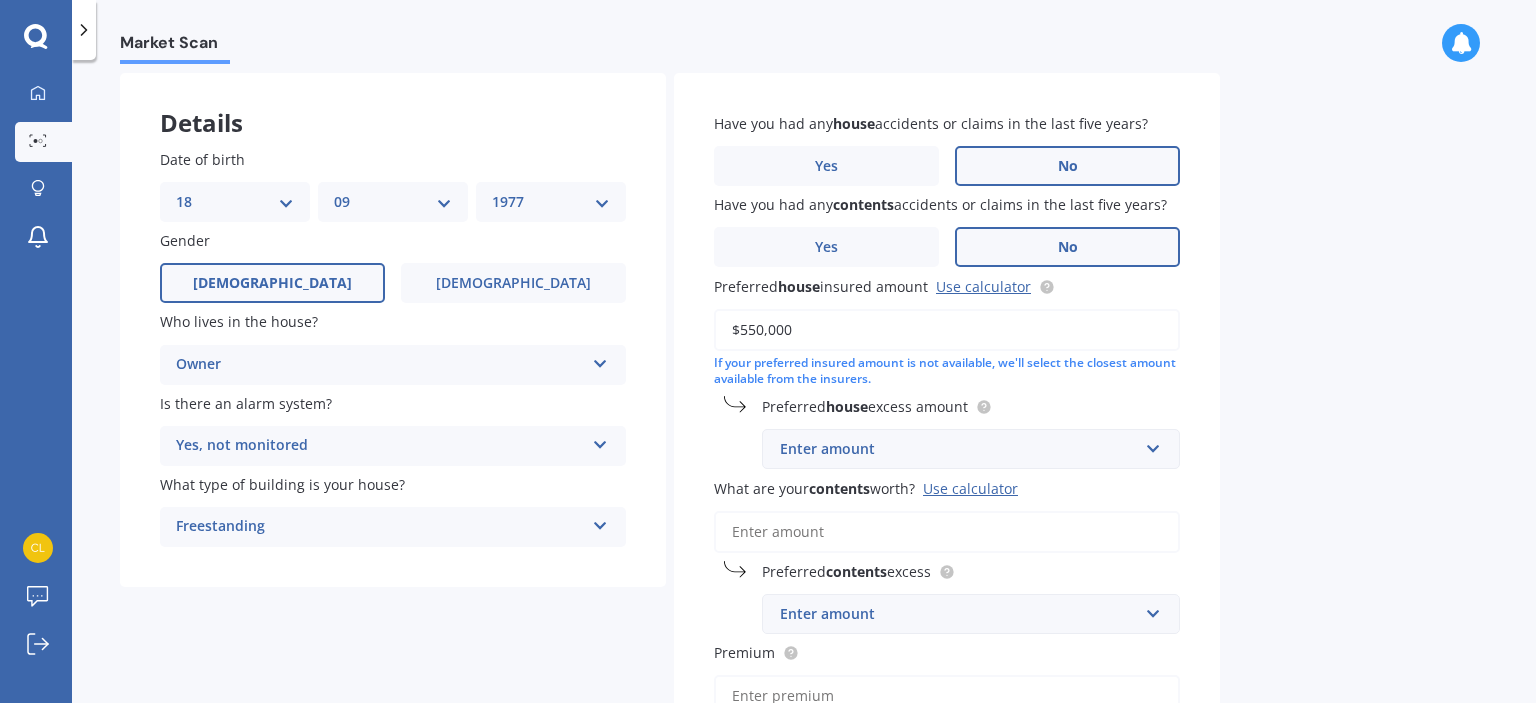 type on "$550,000" 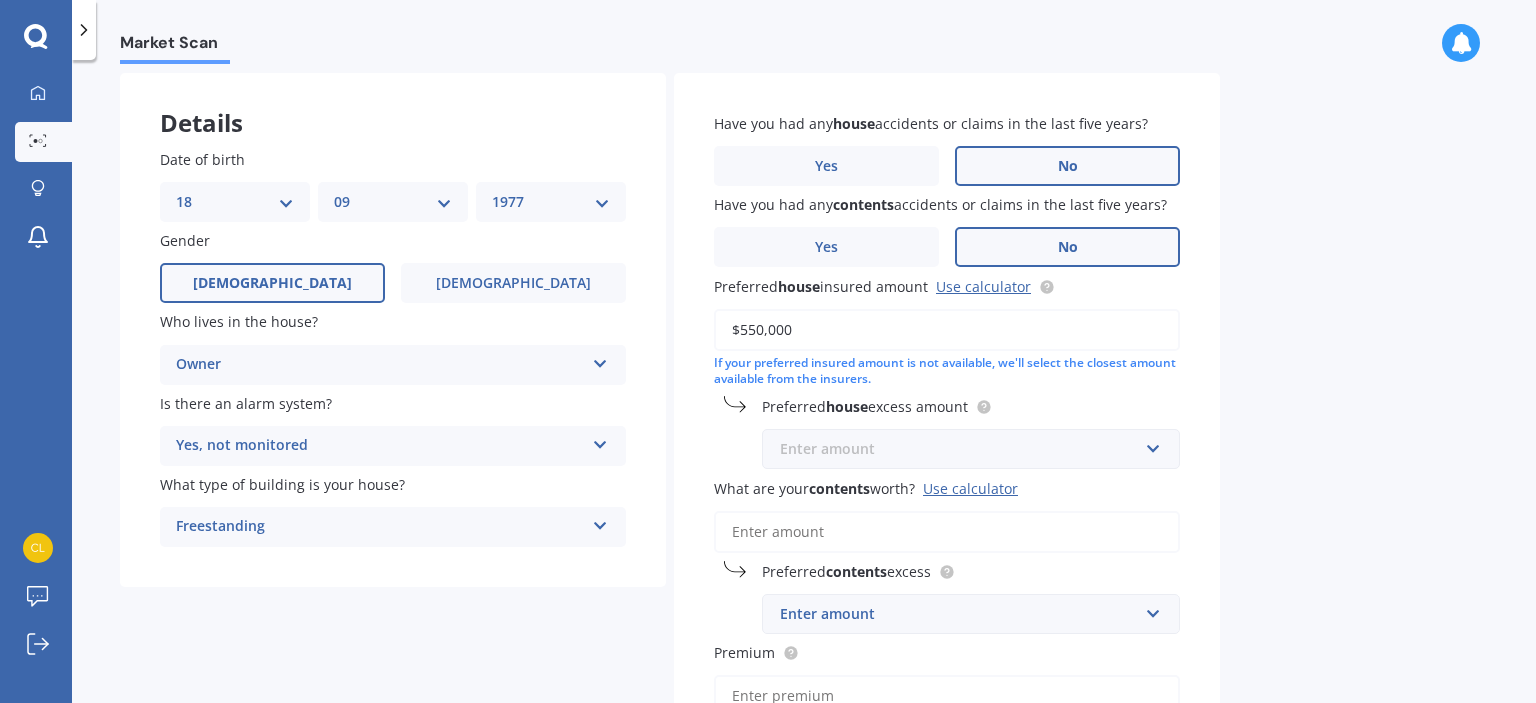 click at bounding box center [964, 449] 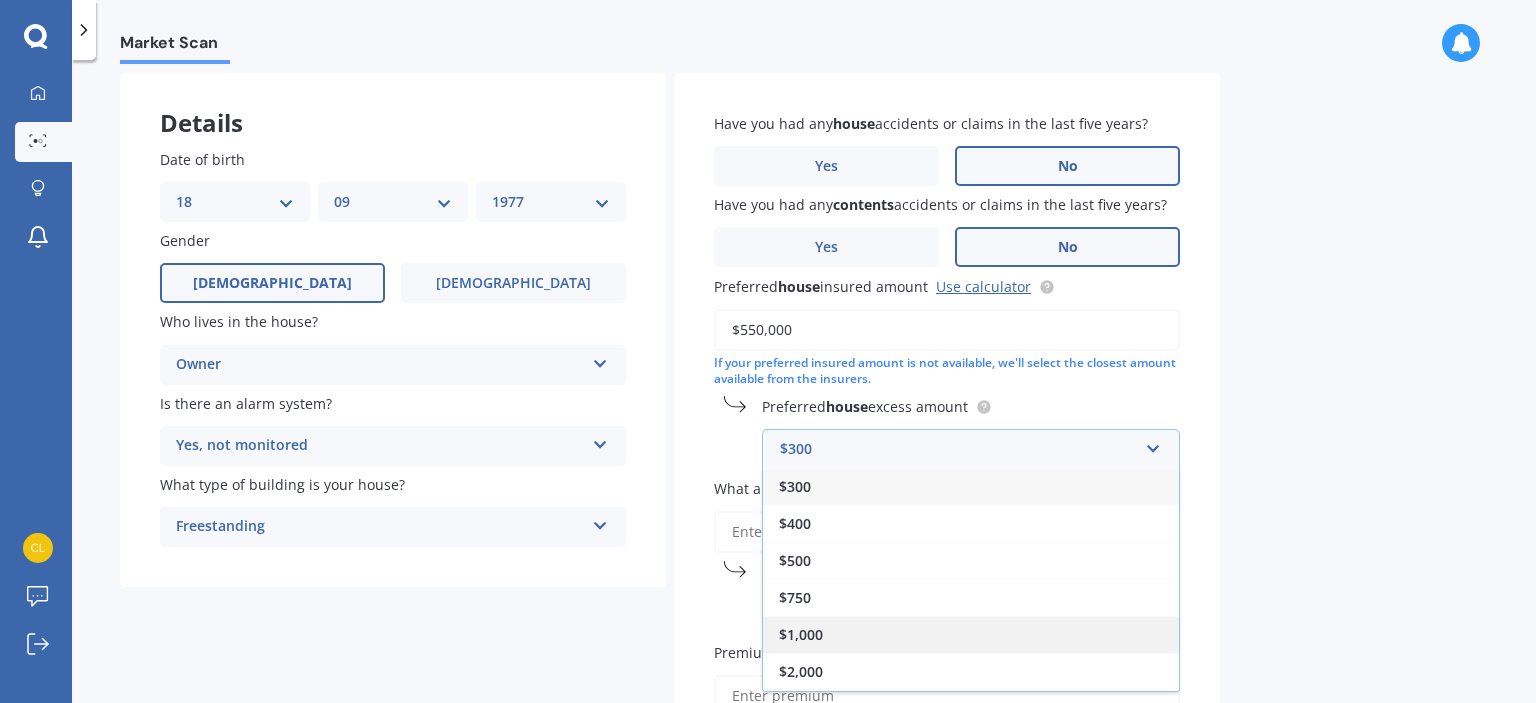 click on "$1,000" at bounding box center (971, 634) 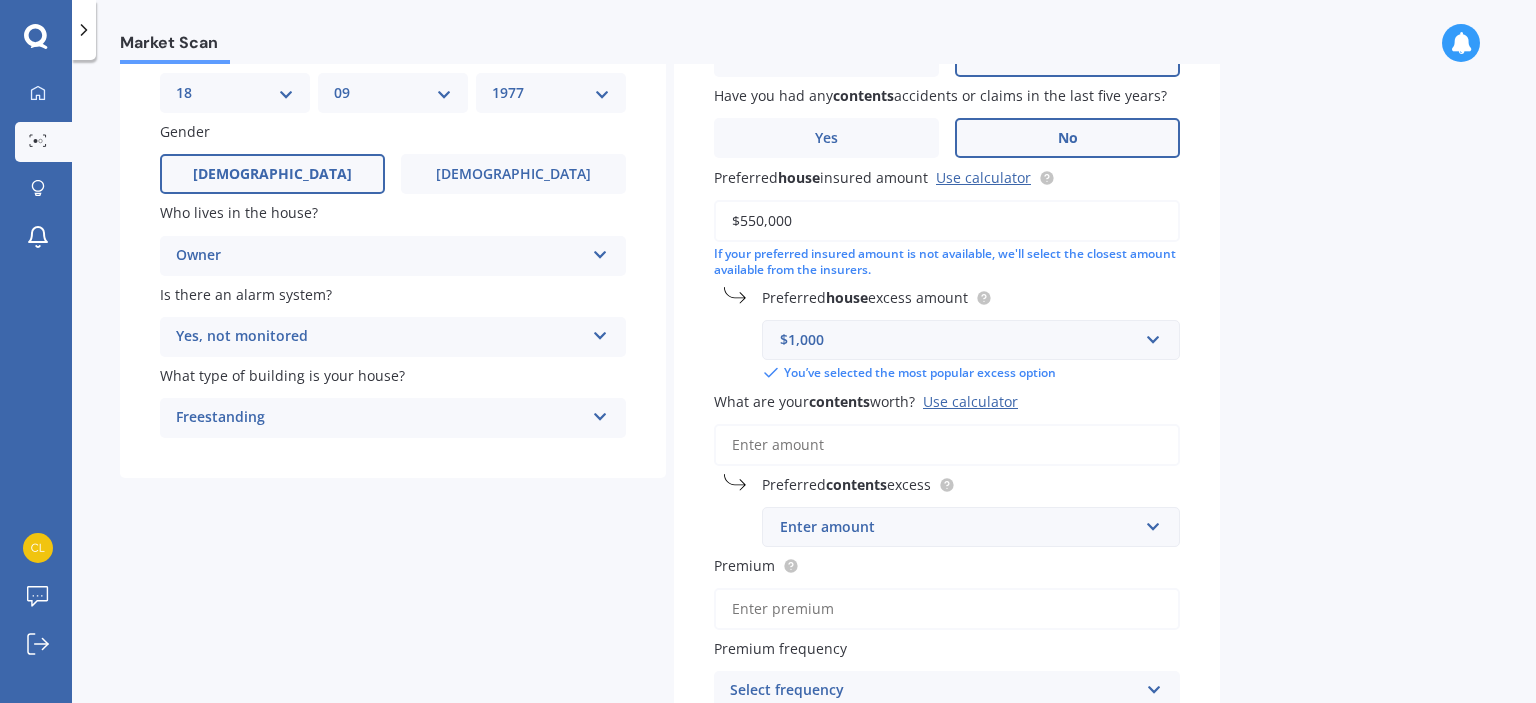scroll, scrollTop: 264, scrollLeft: 0, axis: vertical 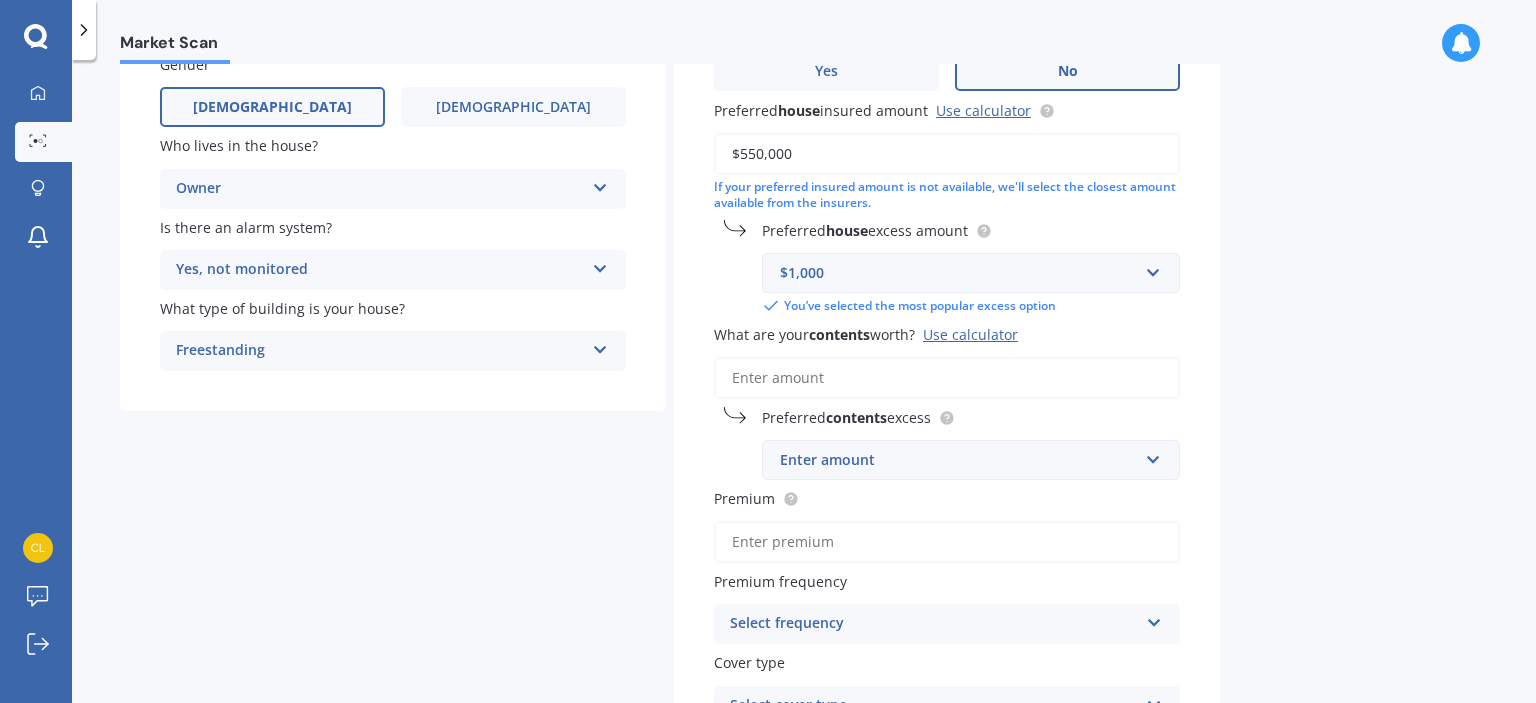 click on "What are your  contents  worth? Use calculator" at bounding box center (947, 378) 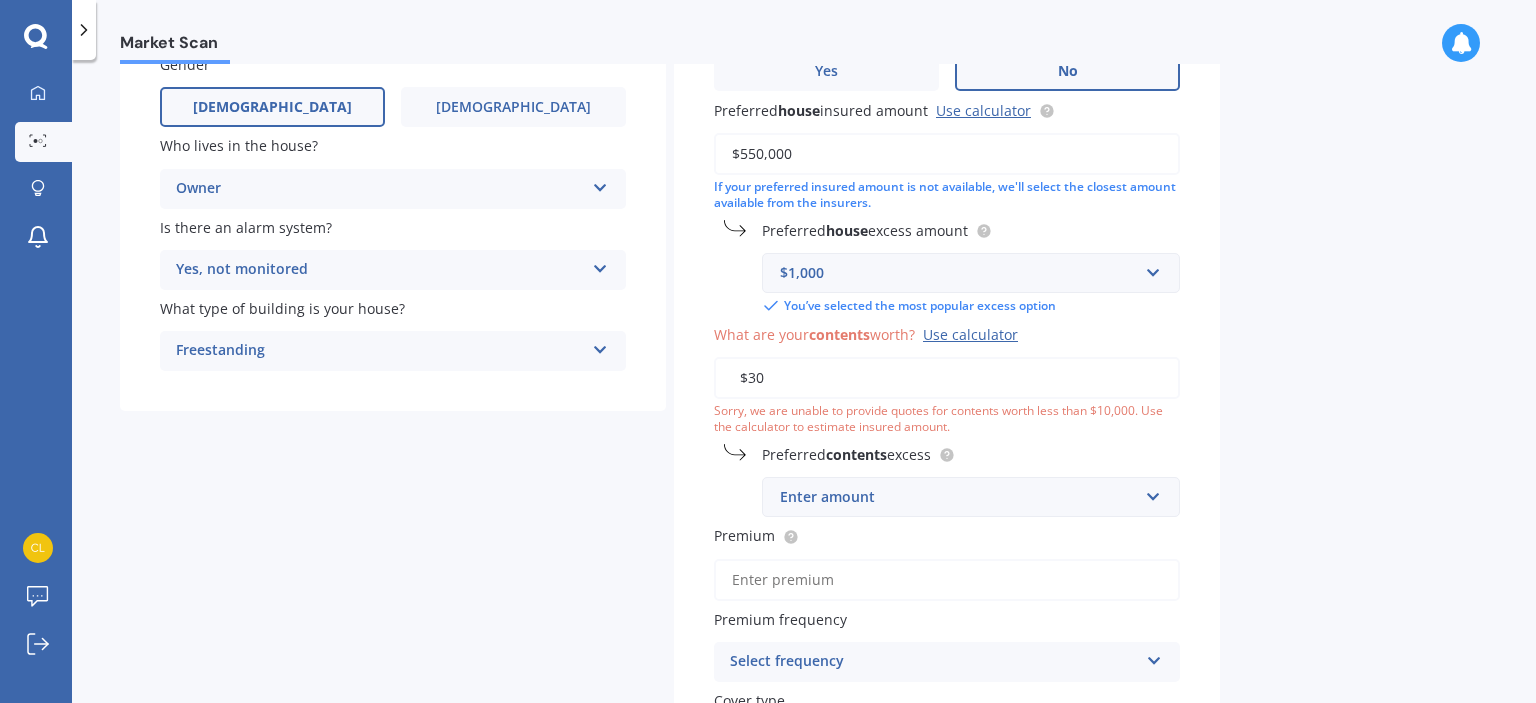 type on "$3" 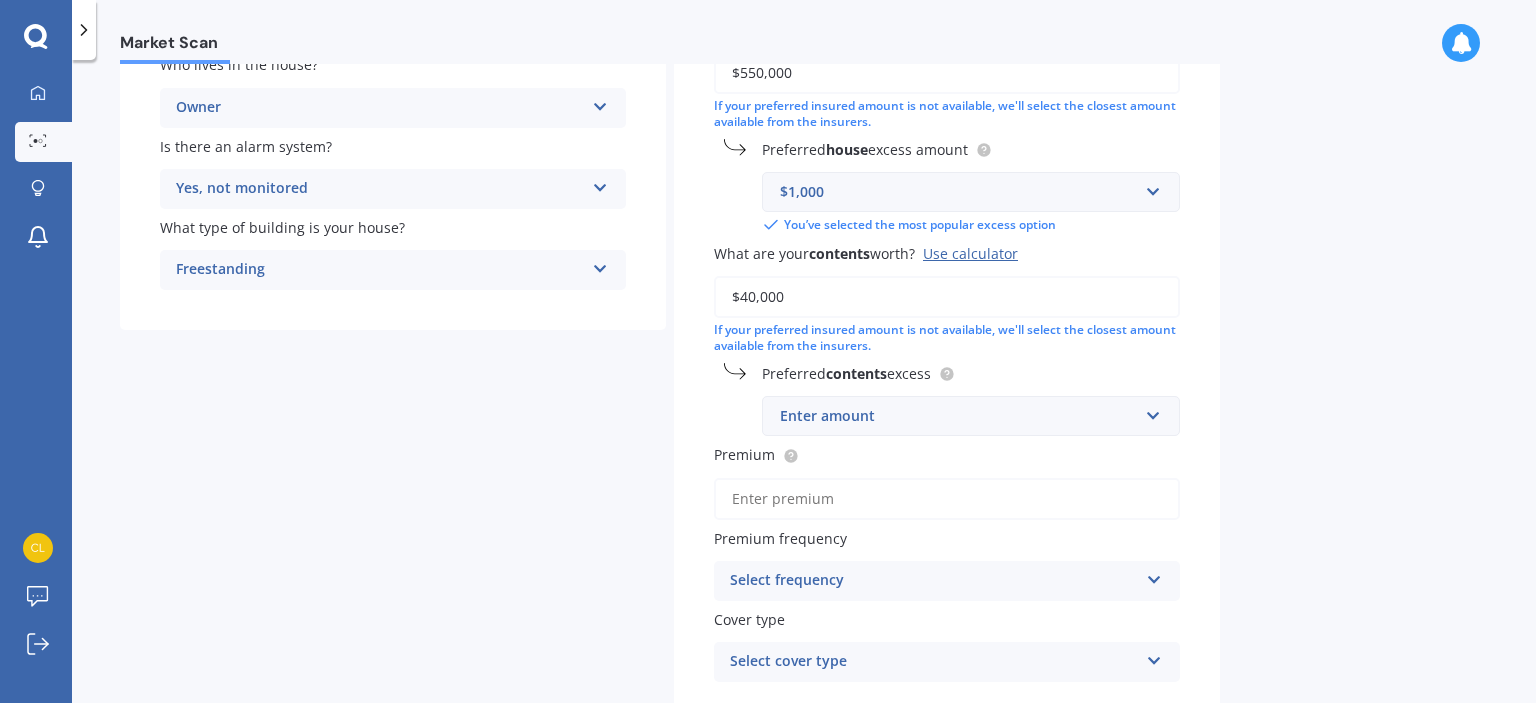 scroll, scrollTop: 346, scrollLeft: 0, axis: vertical 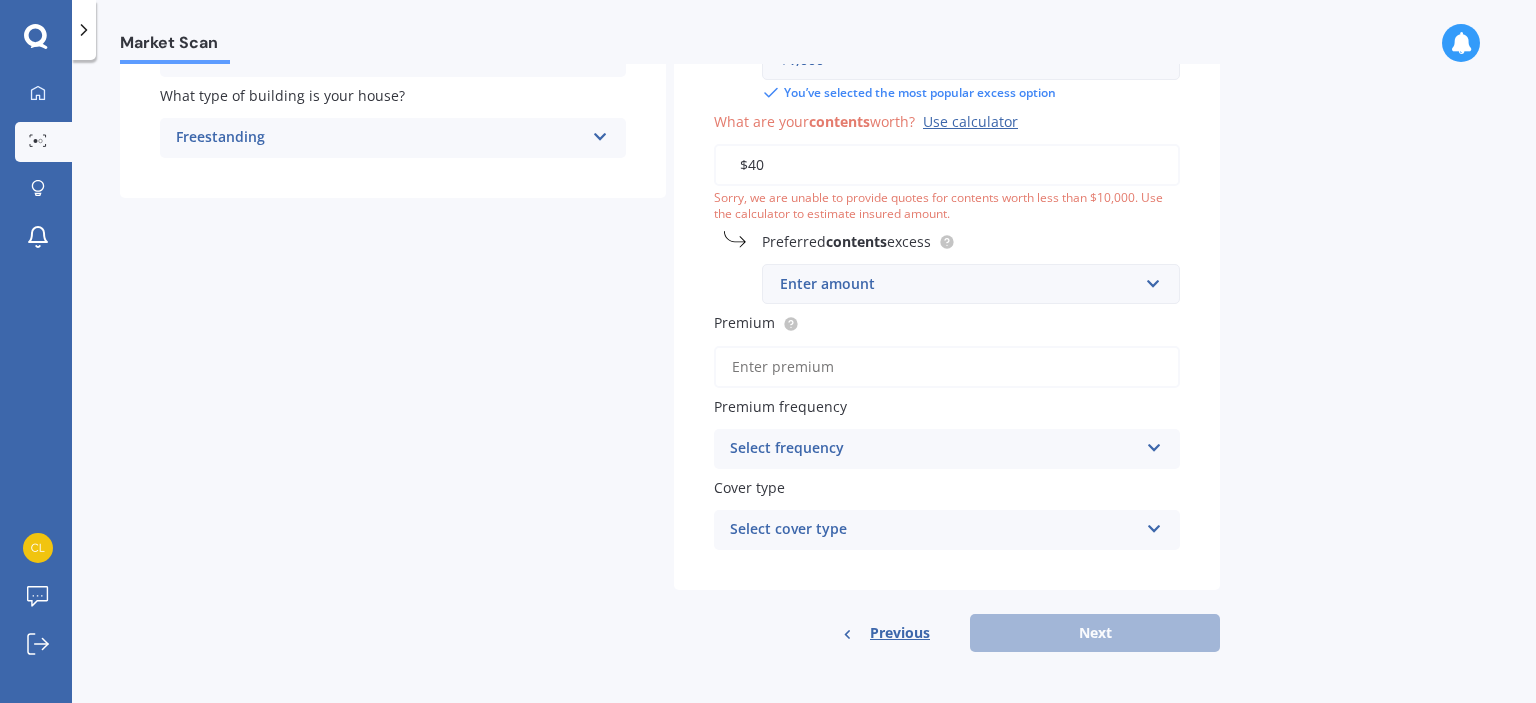 type on "$4" 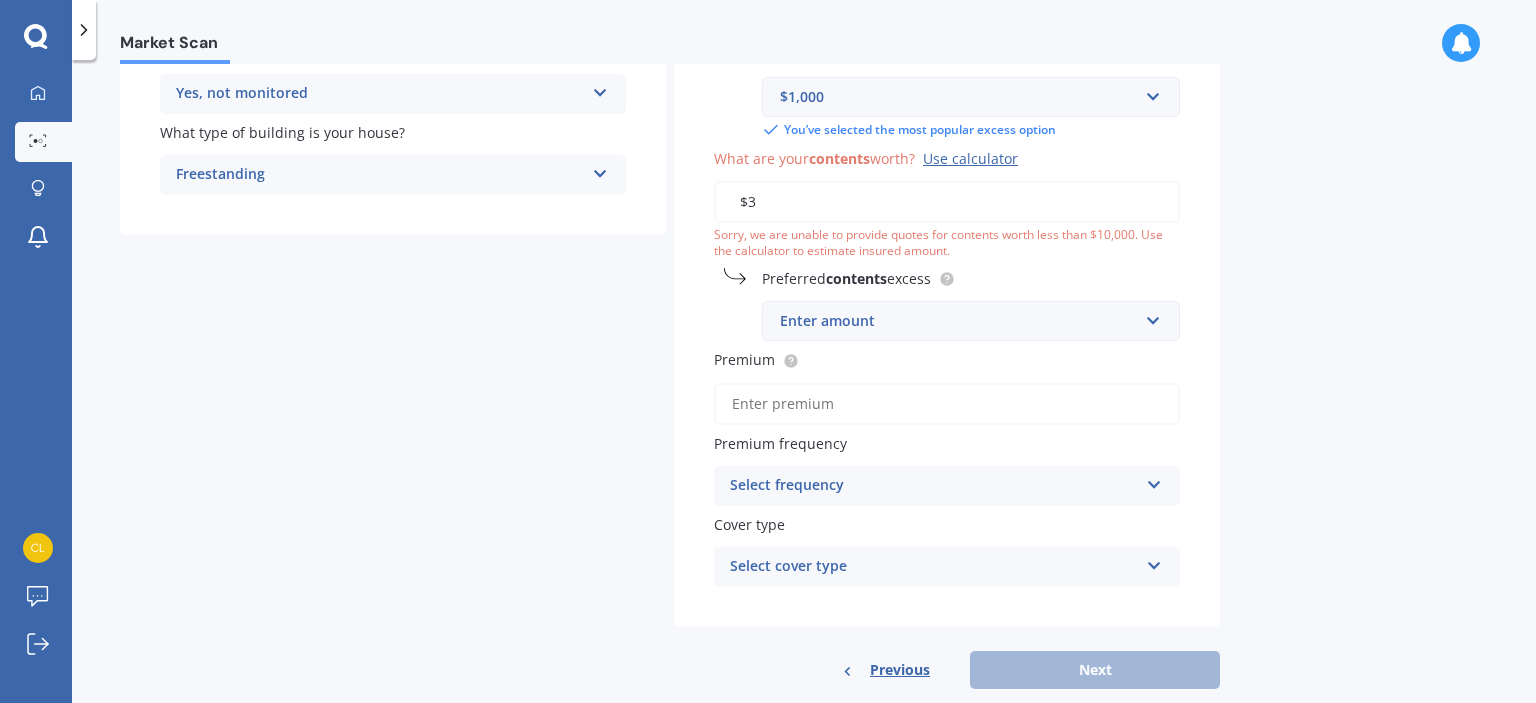 scroll, scrollTop: 477, scrollLeft: 0, axis: vertical 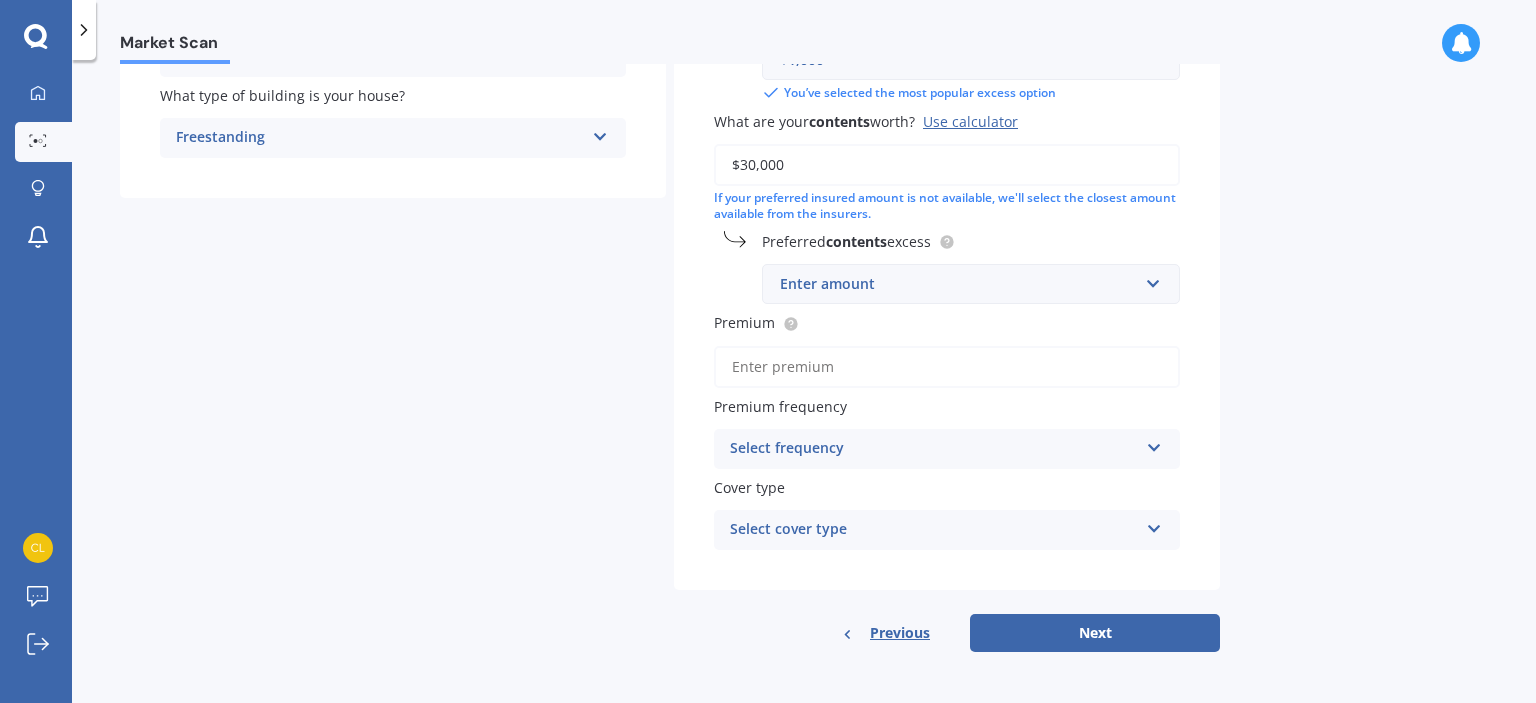 type on "$30,000" 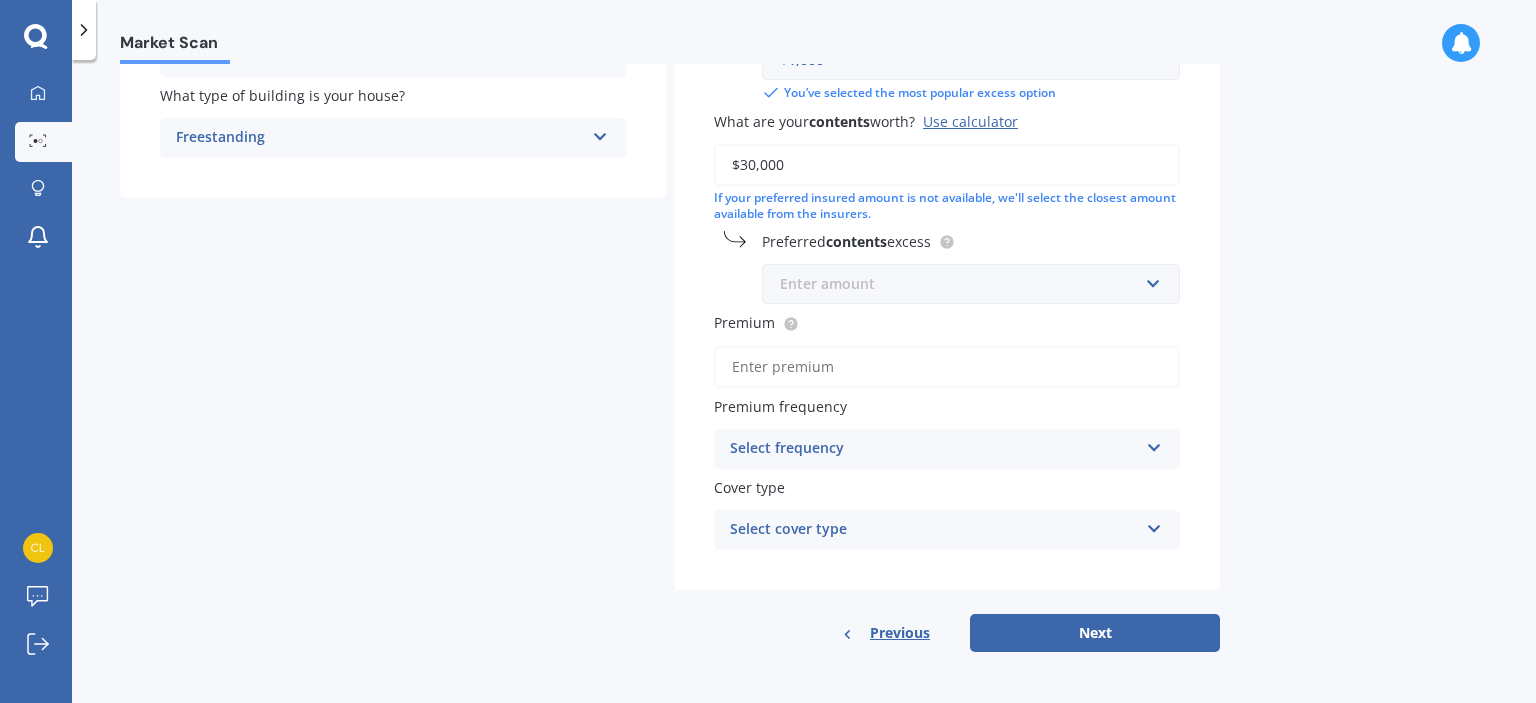 click at bounding box center (964, 284) 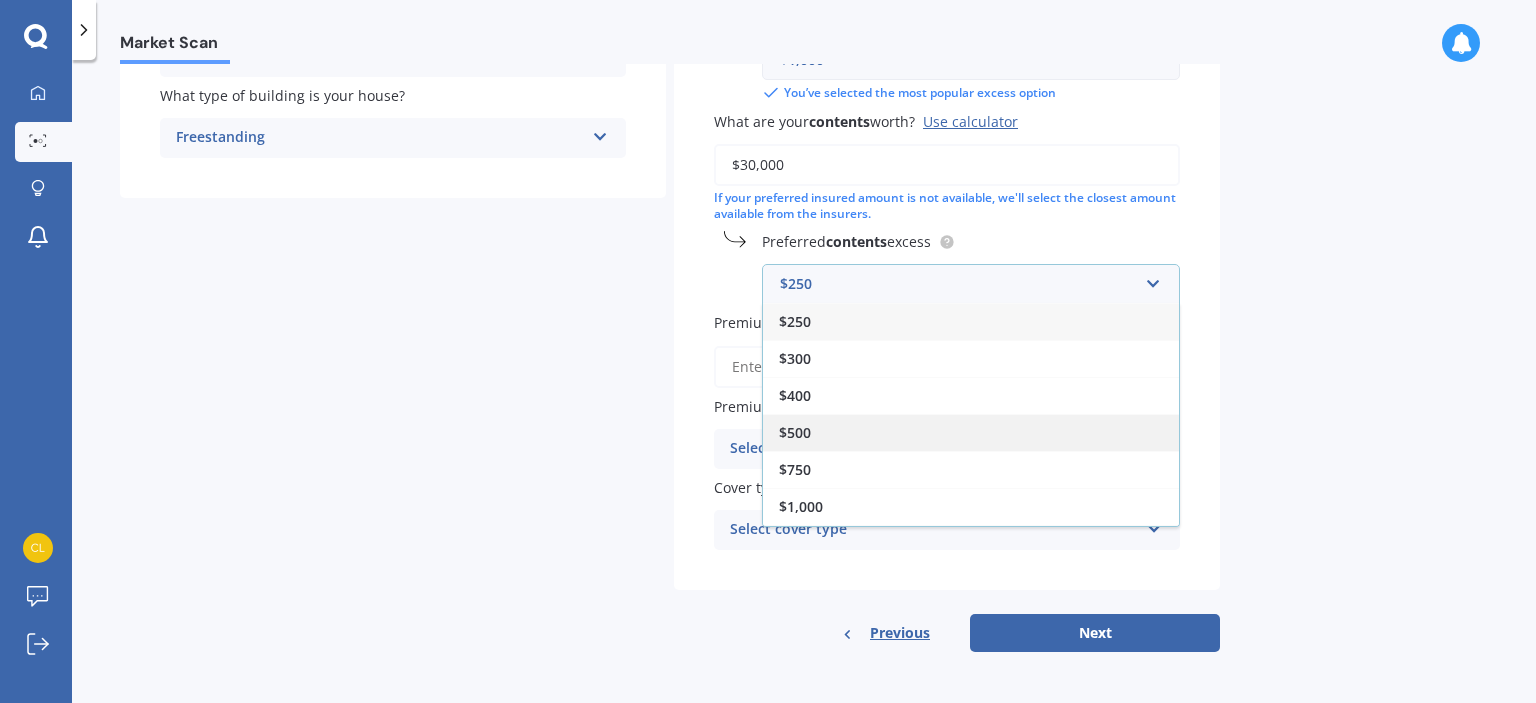 click on "$500" at bounding box center (971, 432) 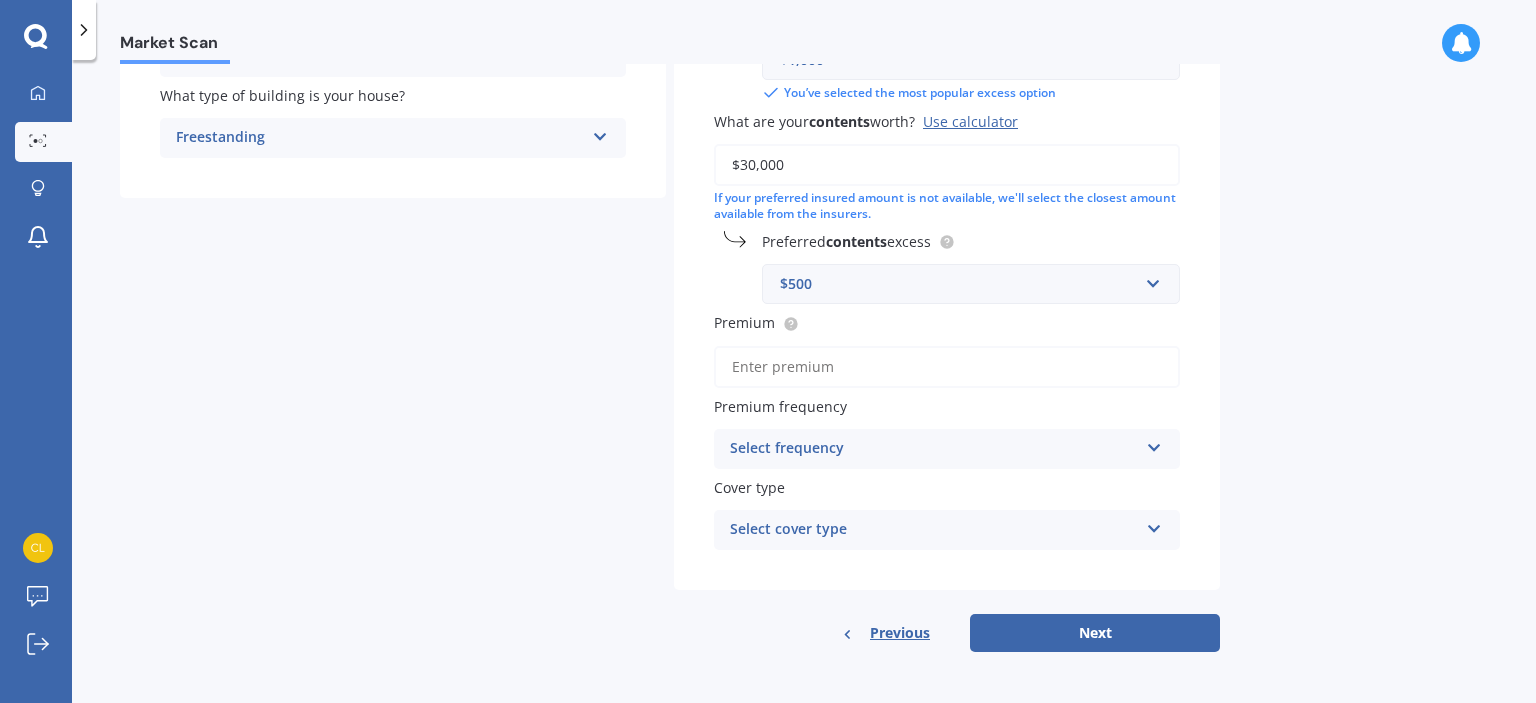 click on "Premium" at bounding box center [947, 367] 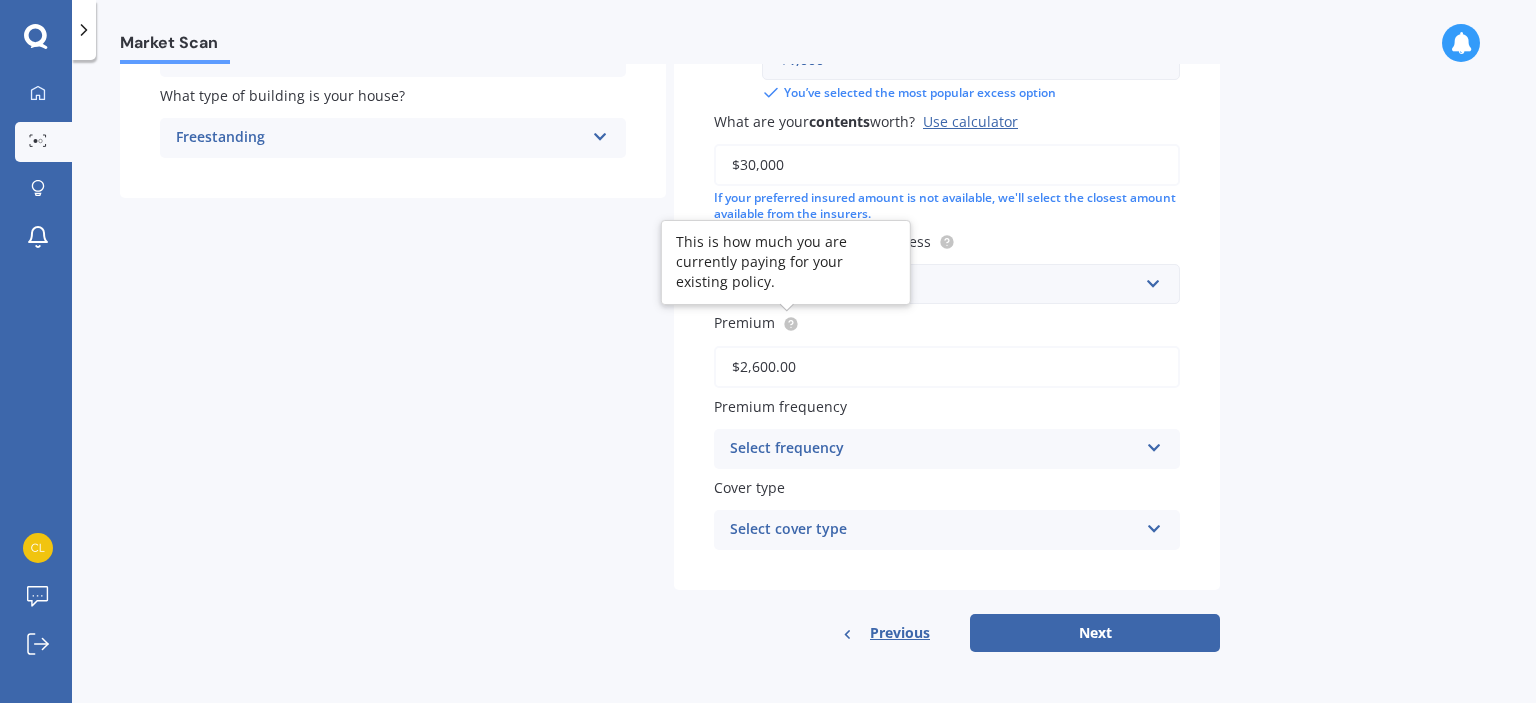 click 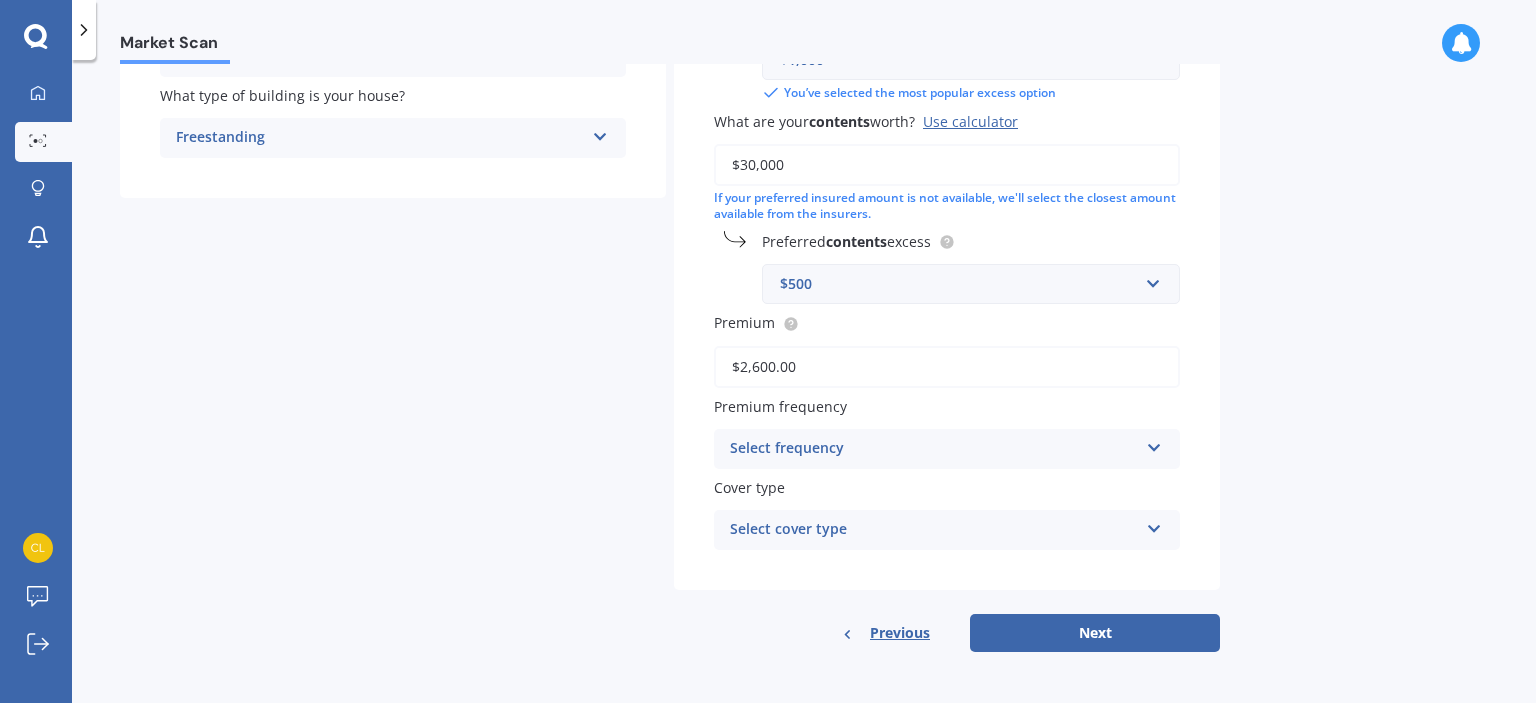 drag, startPoint x: 812, startPoint y: 359, endPoint x: 707, endPoint y: 364, distance: 105.11898 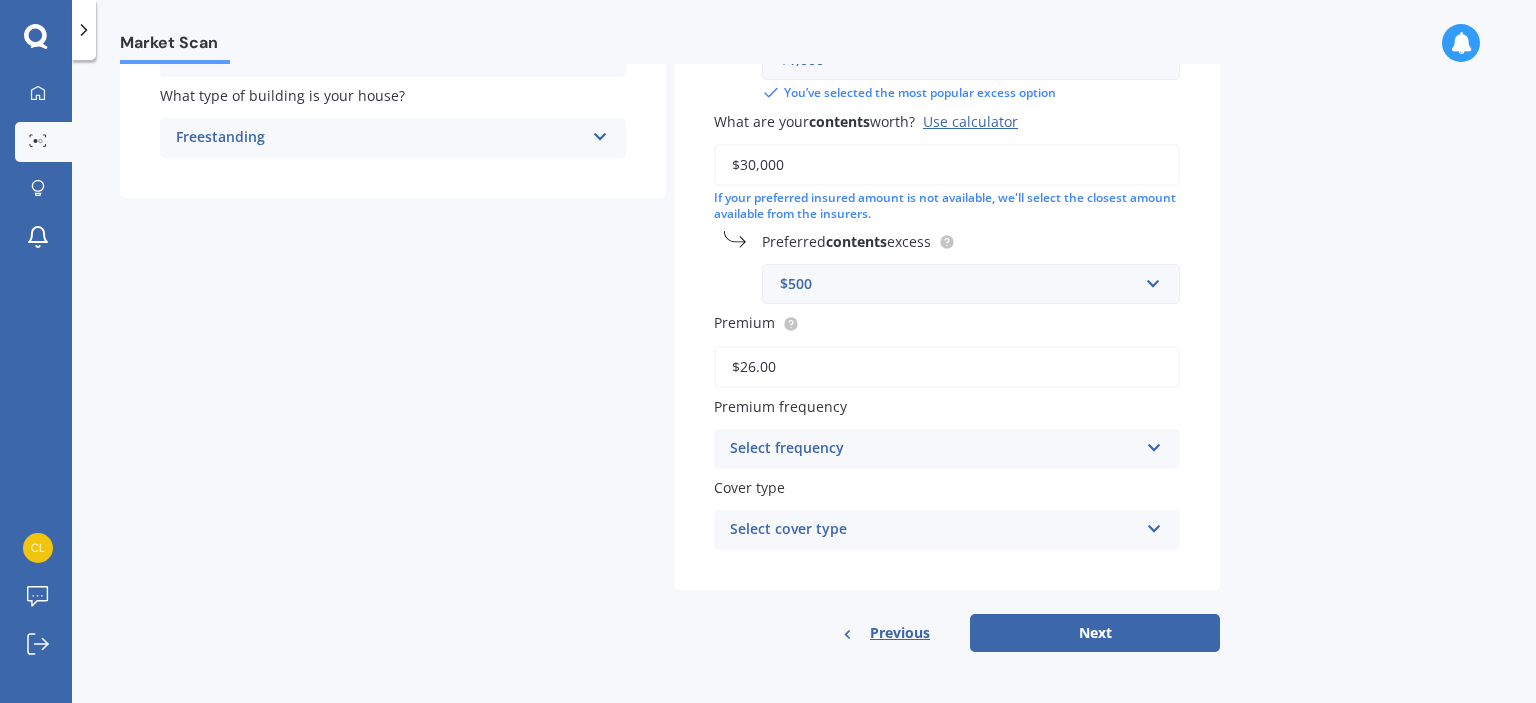 type on "$2.00" 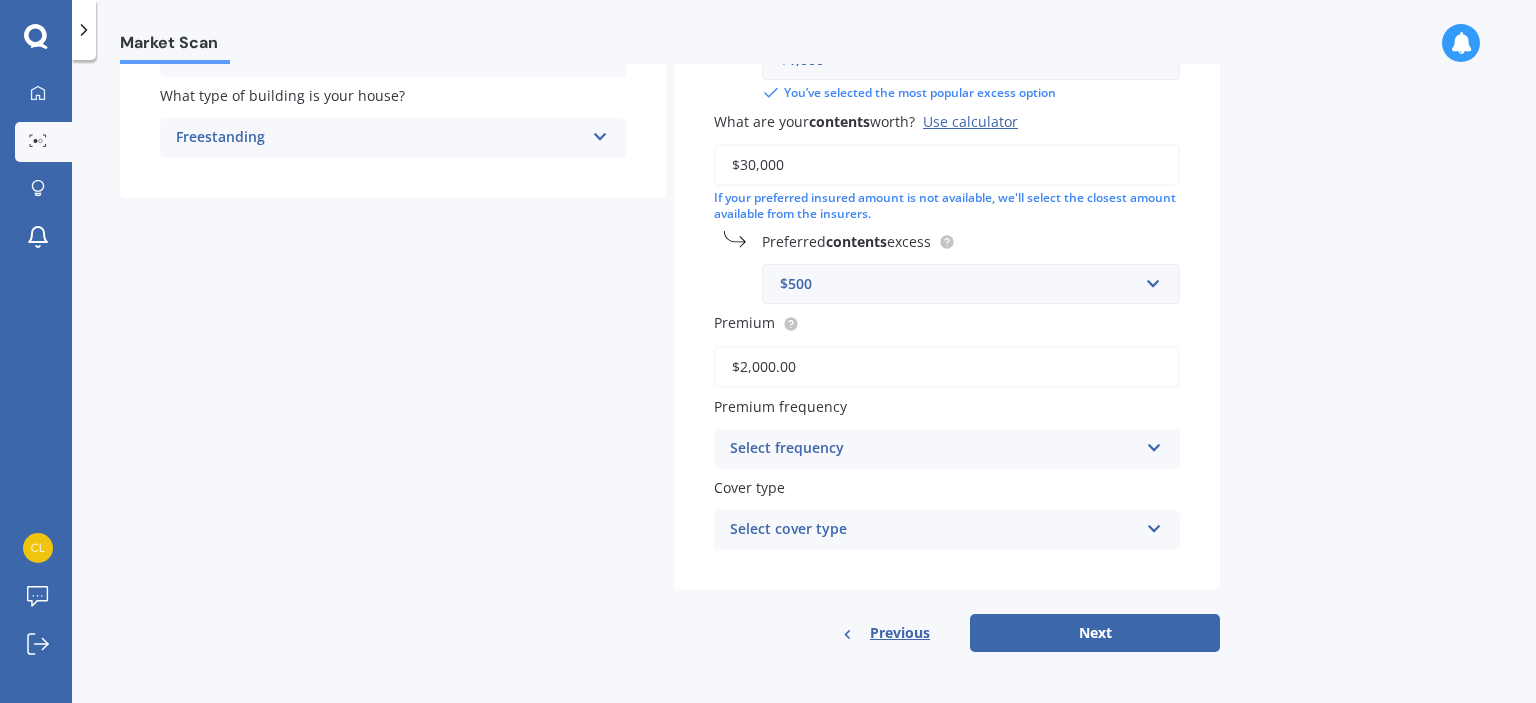 type on "$2,000.00" 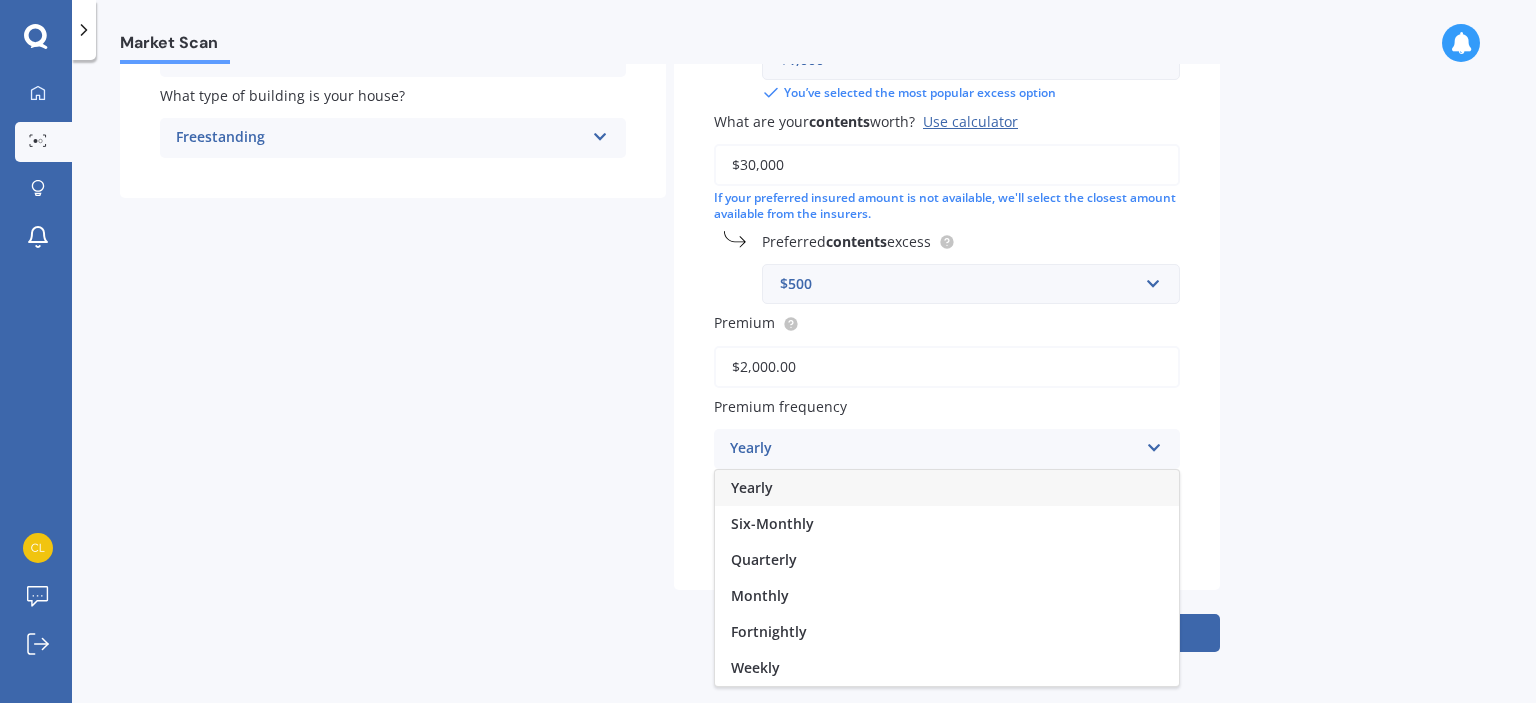 click on "Yearly" at bounding box center [947, 488] 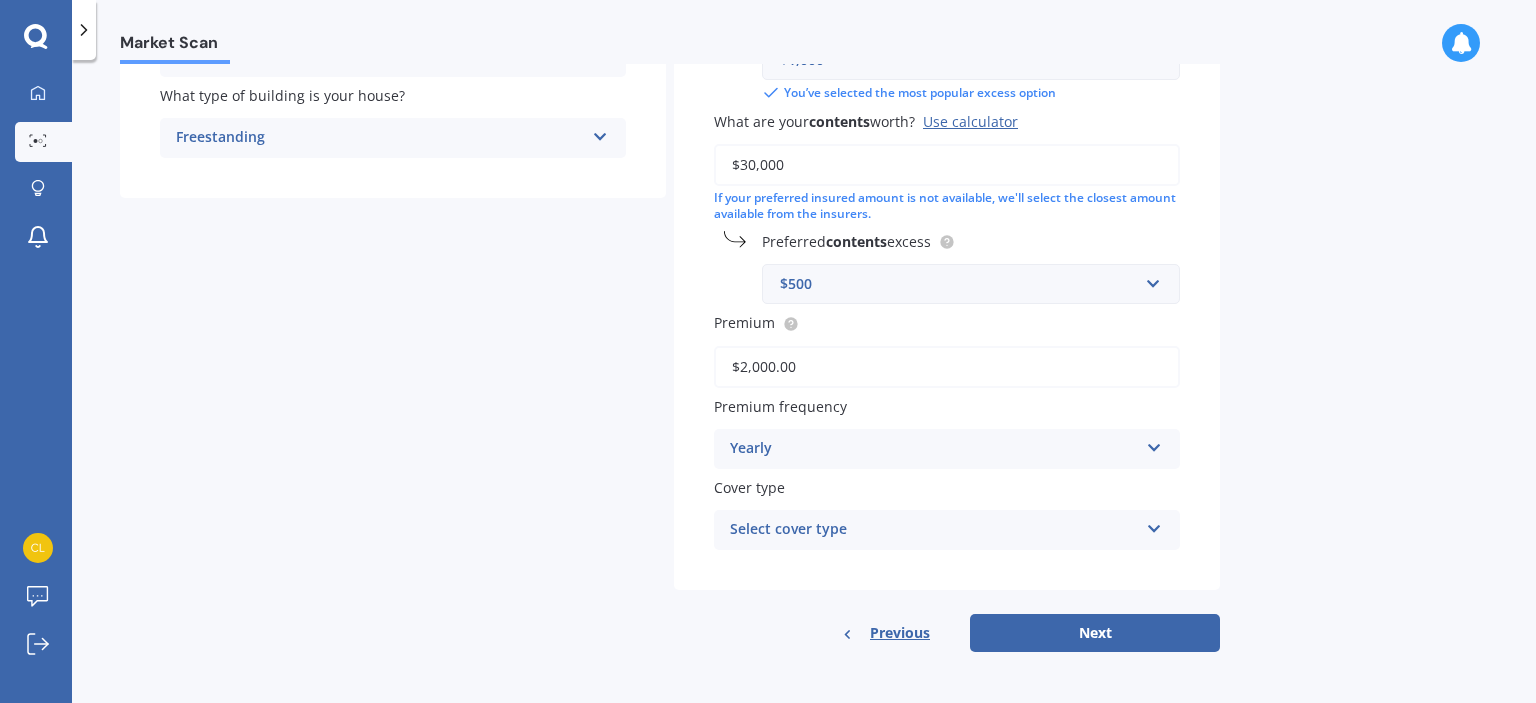 click on "Select cover type High" at bounding box center [947, 530] 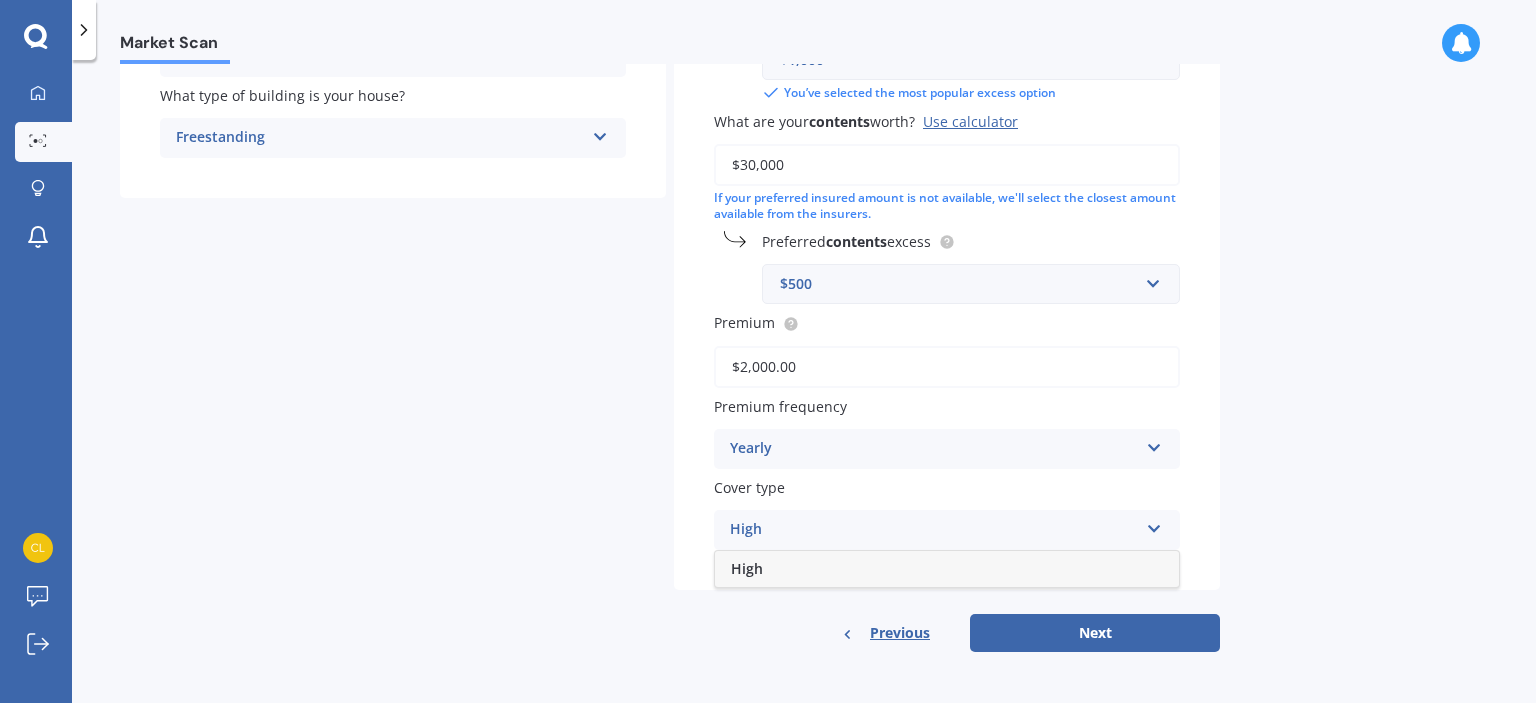 click at bounding box center (1154, 525) 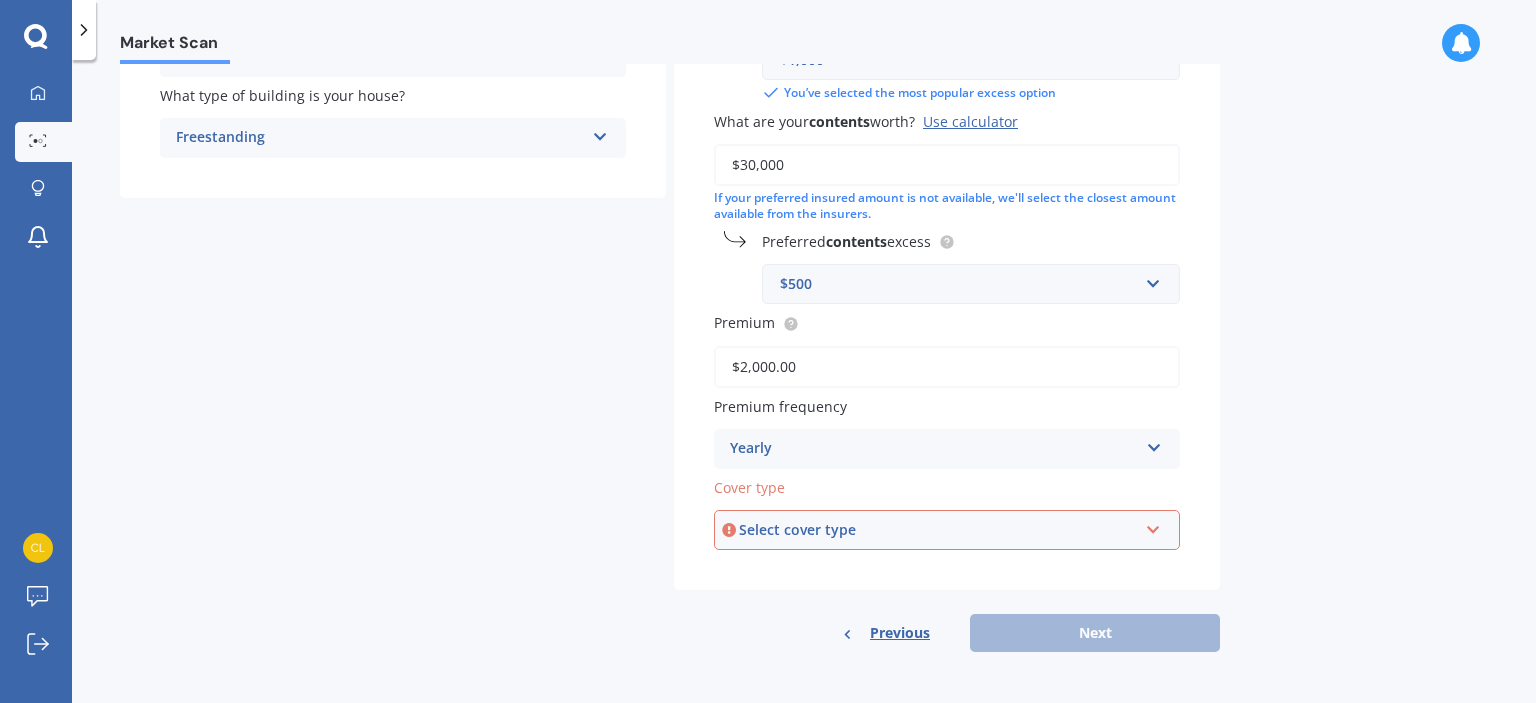 click at bounding box center [1153, 526] 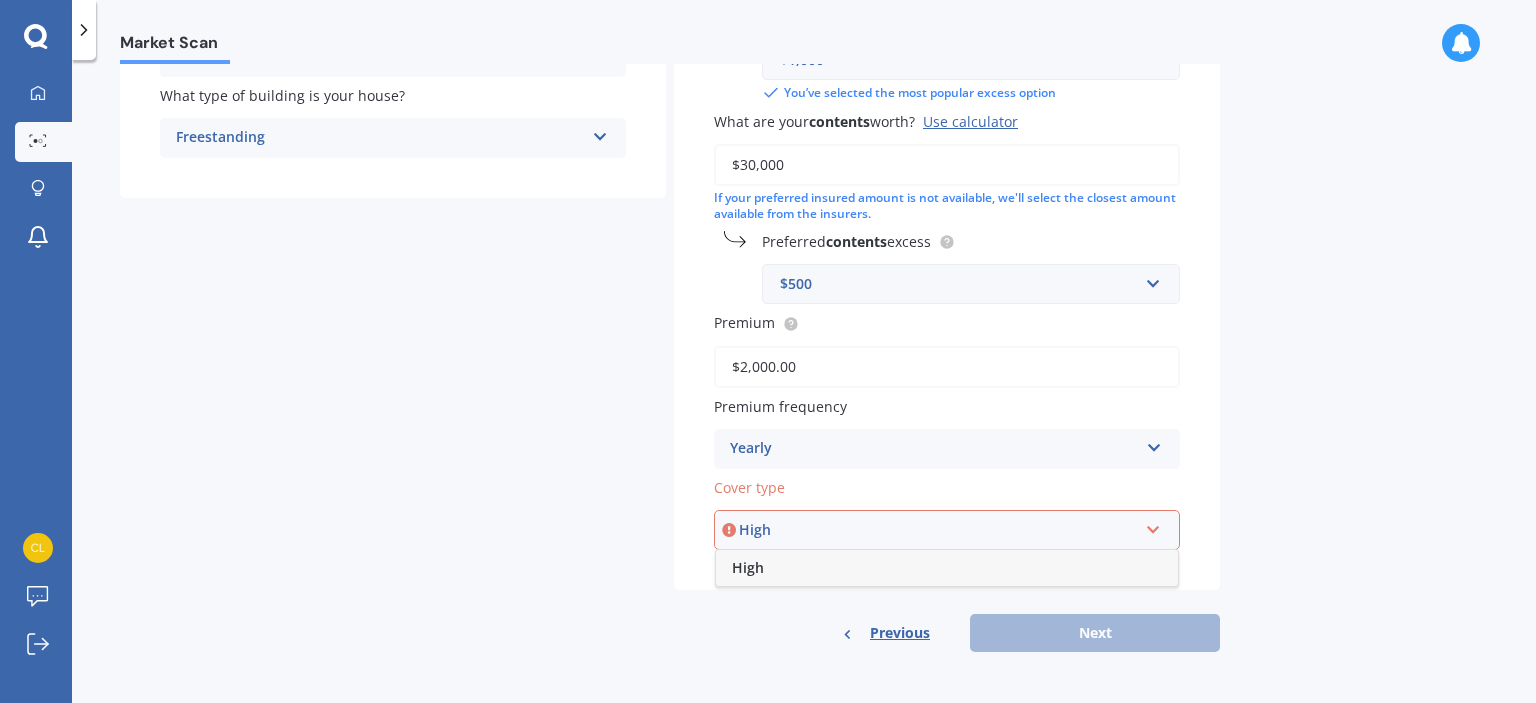 click on "High" at bounding box center (947, 568) 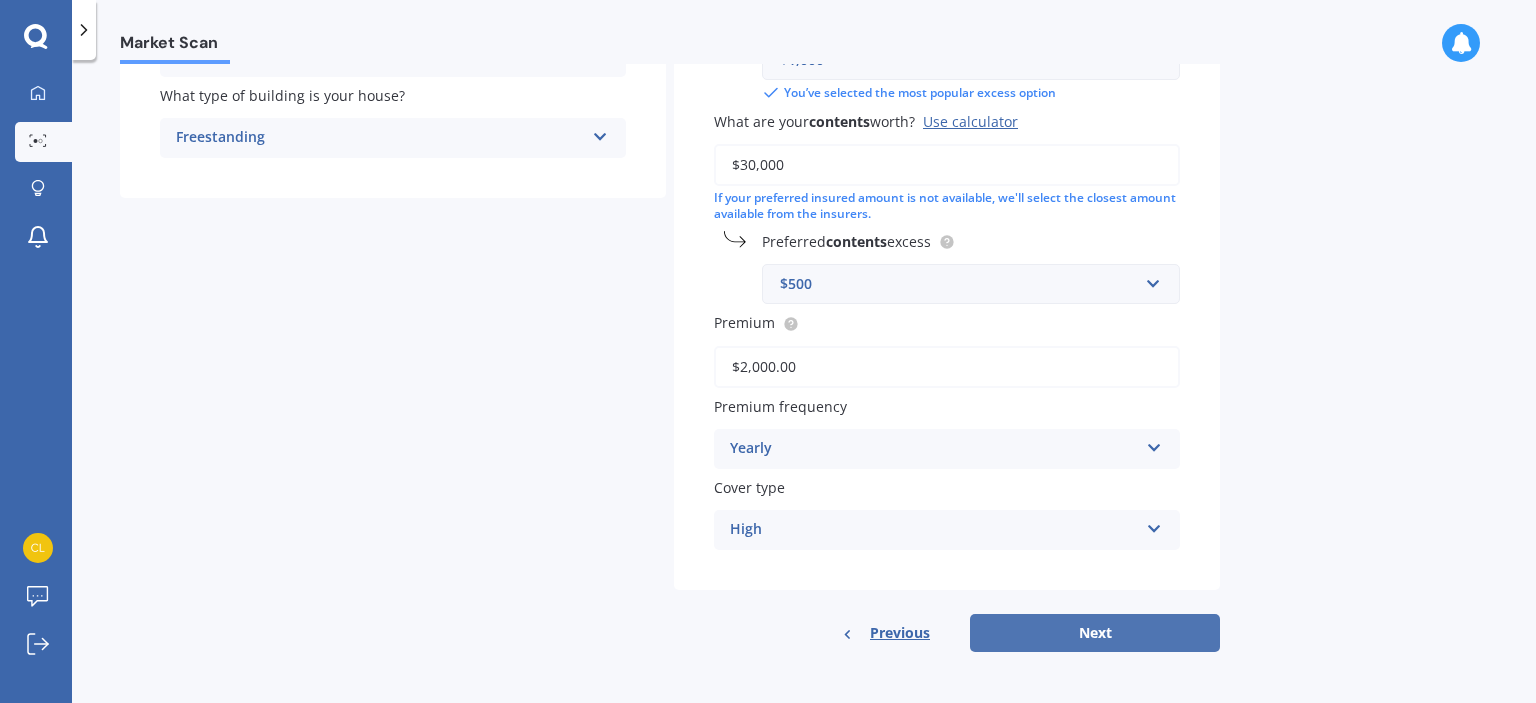 click on "Next" at bounding box center [1095, 633] 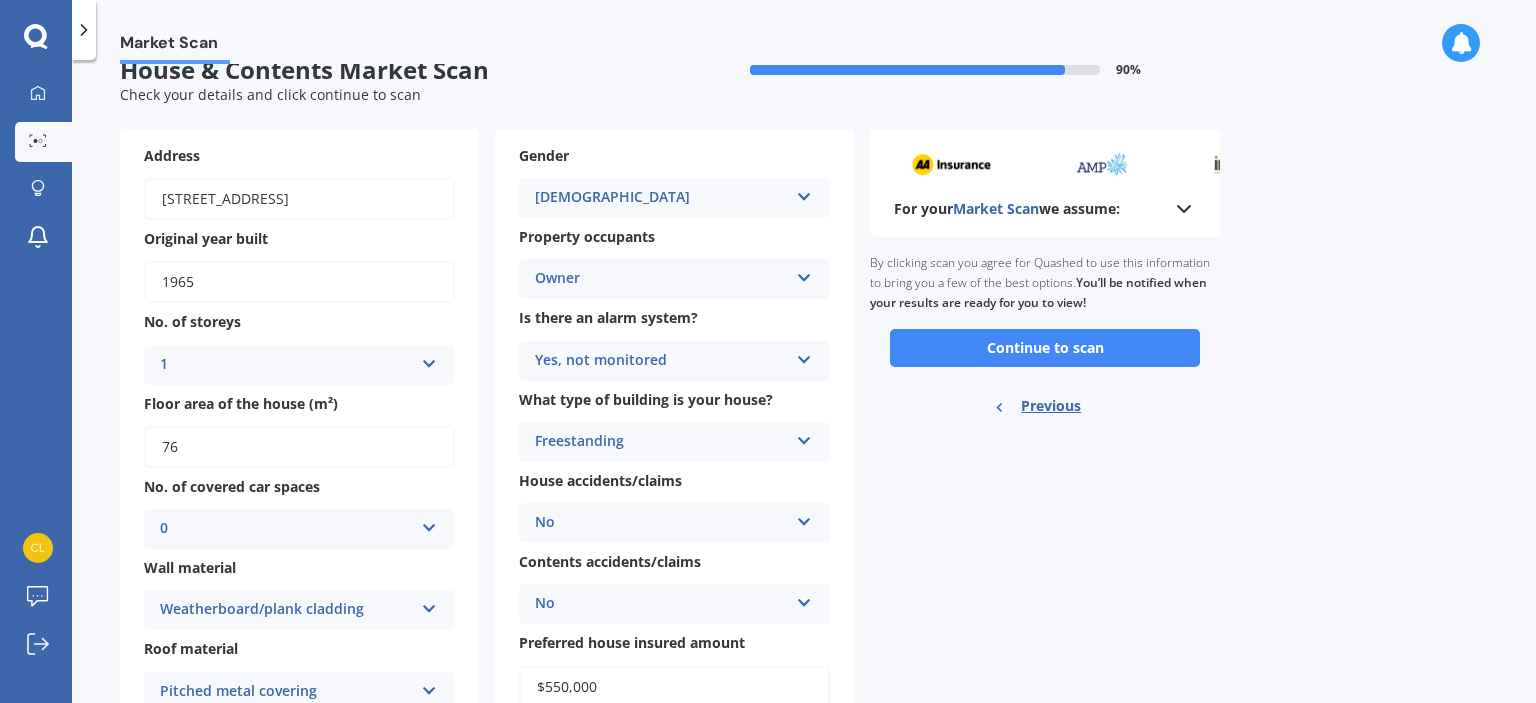 scroll, scrollTop: 0, scrollLeft: 0, axis: both 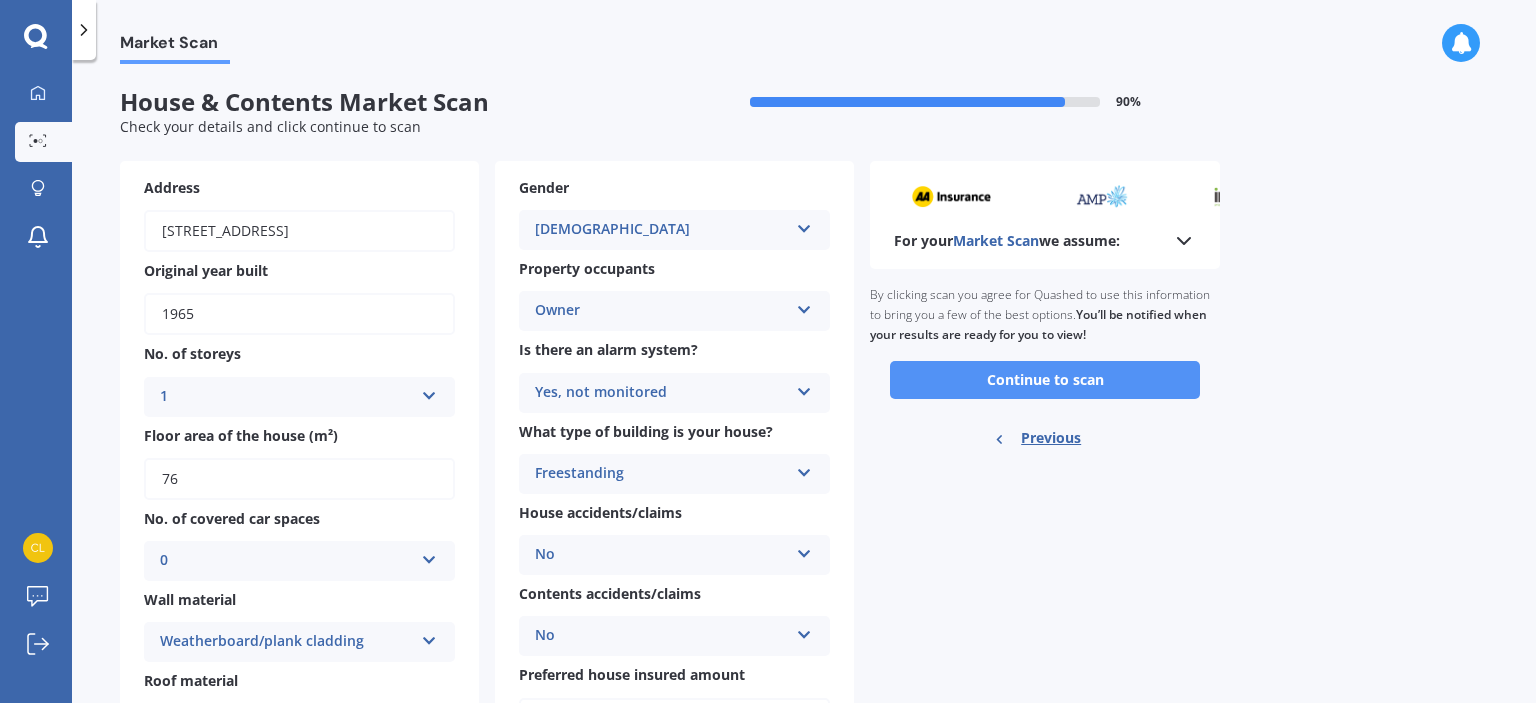 click on "Continue to scan" at bounding box center [1045, 380] 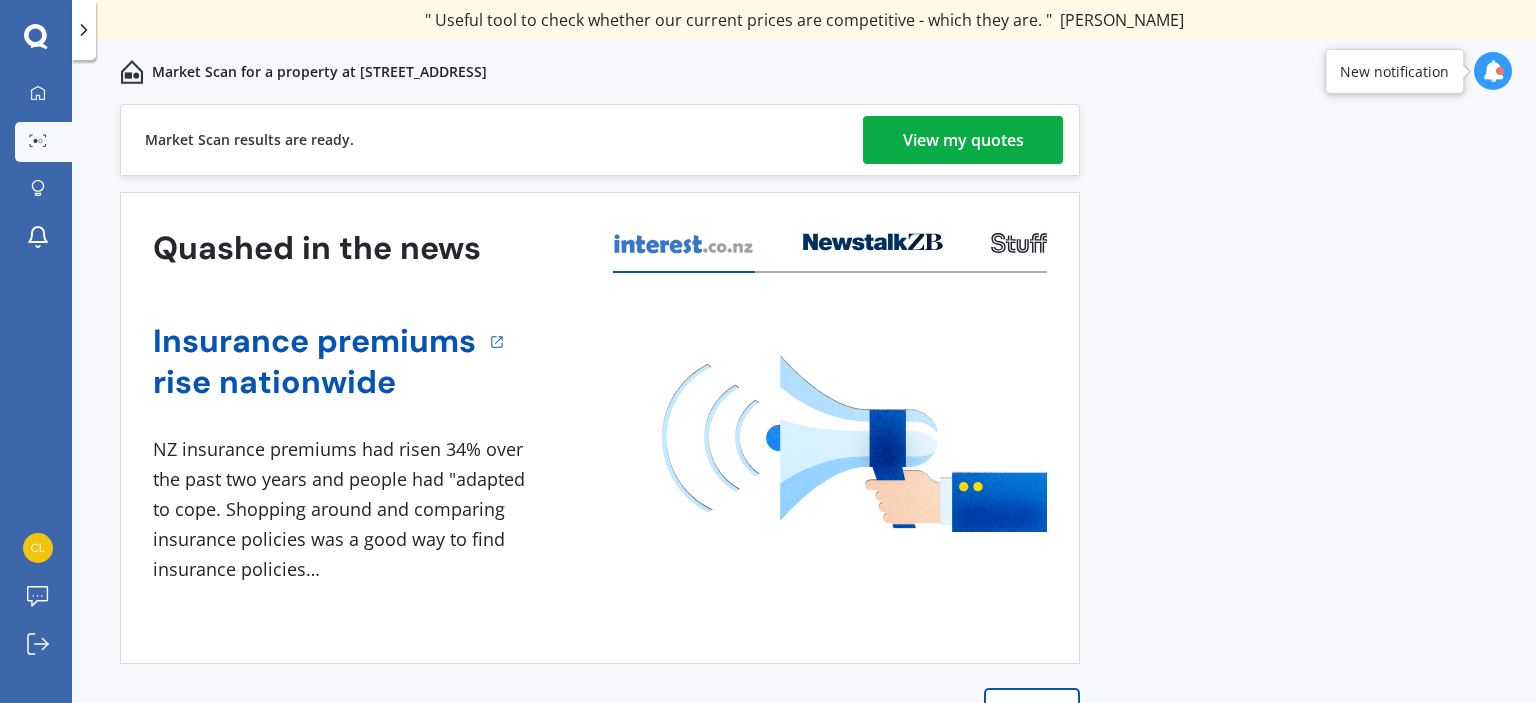 click on "View my quotes" at bounding box center (963, 140) 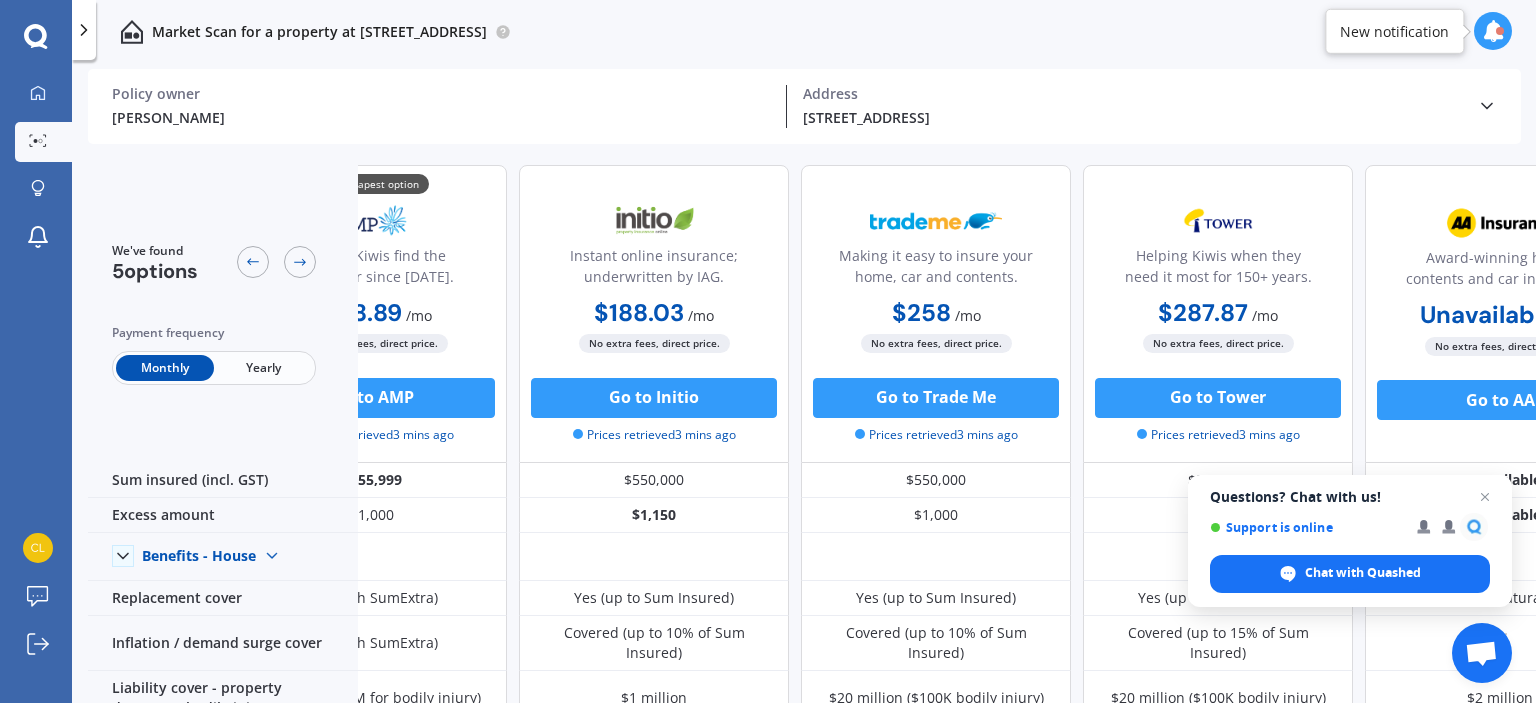 scroll, scrollTop: 0, scrollLeft: 0, axis: both 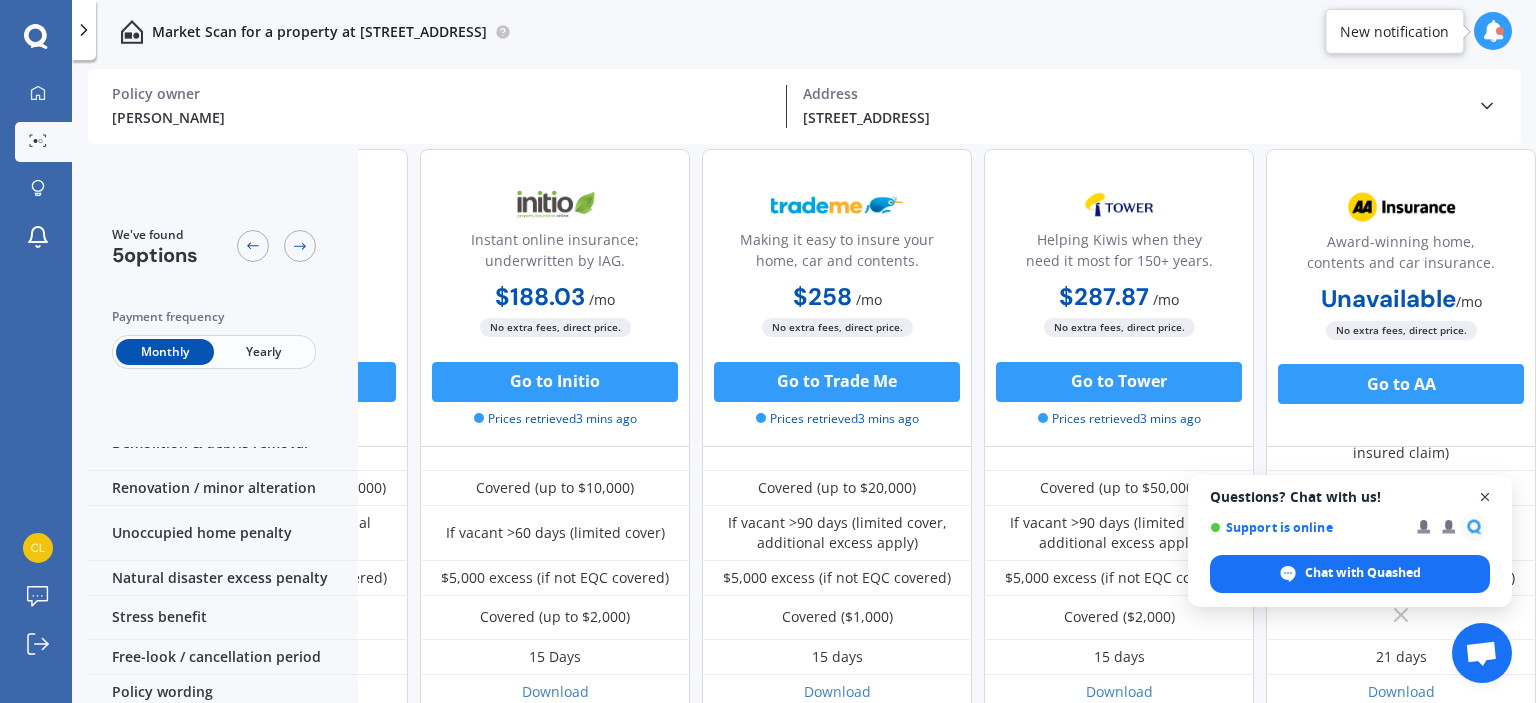 click at bounding box center [1485, 497] 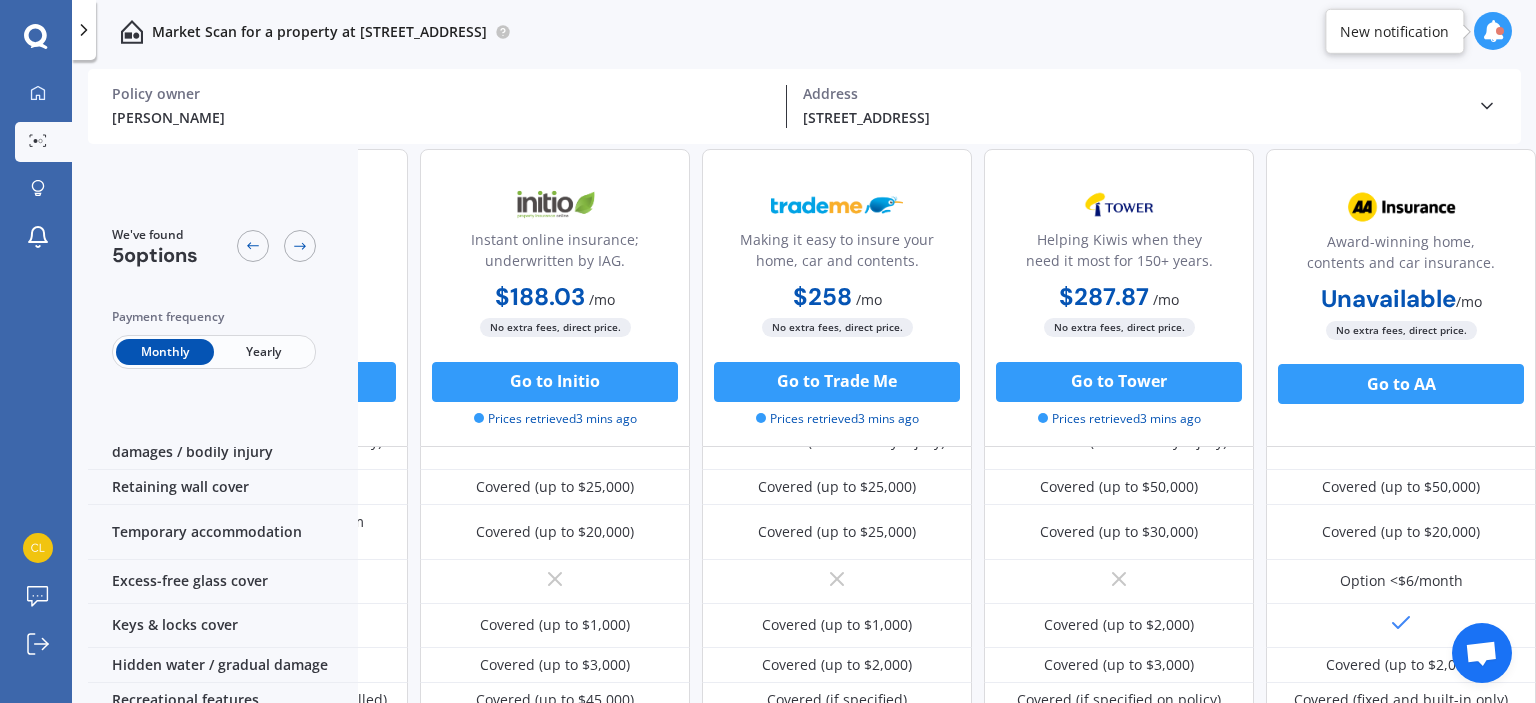 scroll, scrollTop: 0, scrollLeft: 229, axis: horizontal 